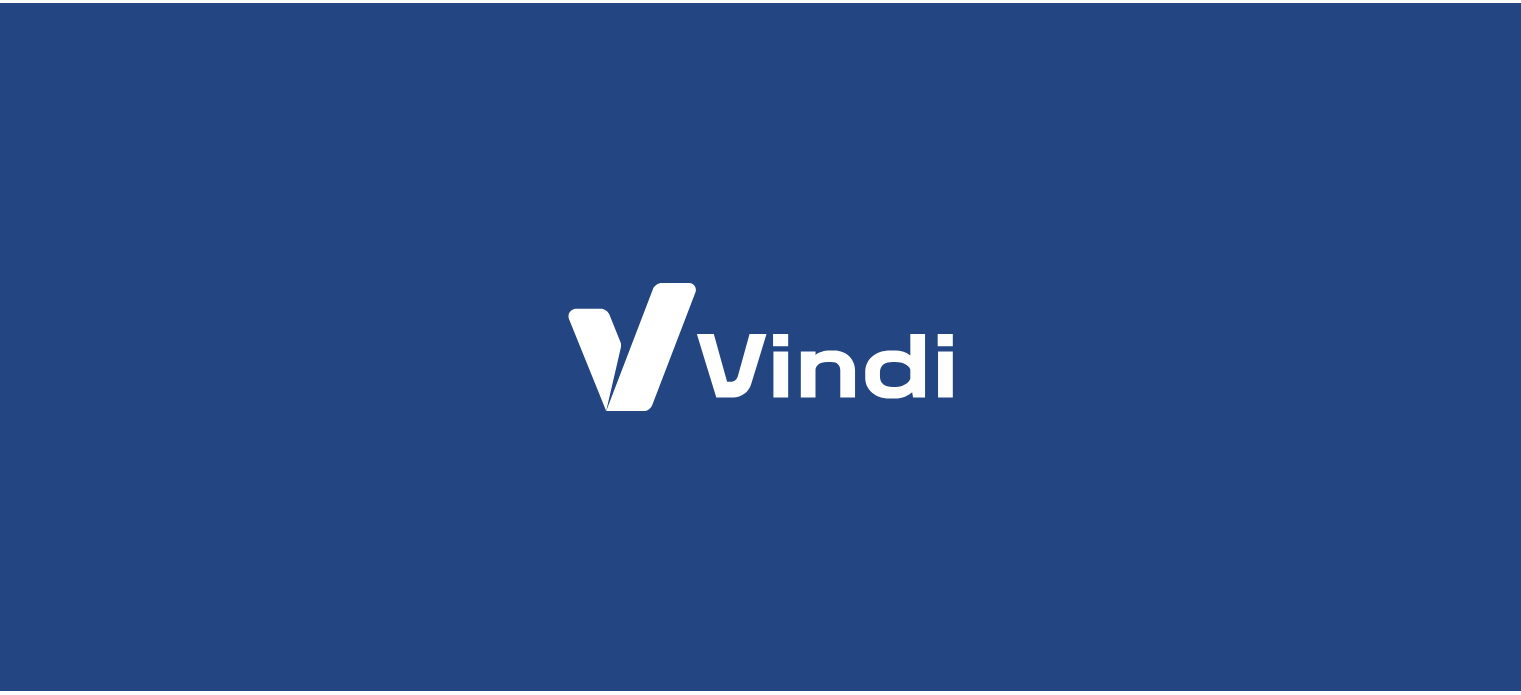 scroll, scrollTop: 0, scrollLeft: 0, axis: both 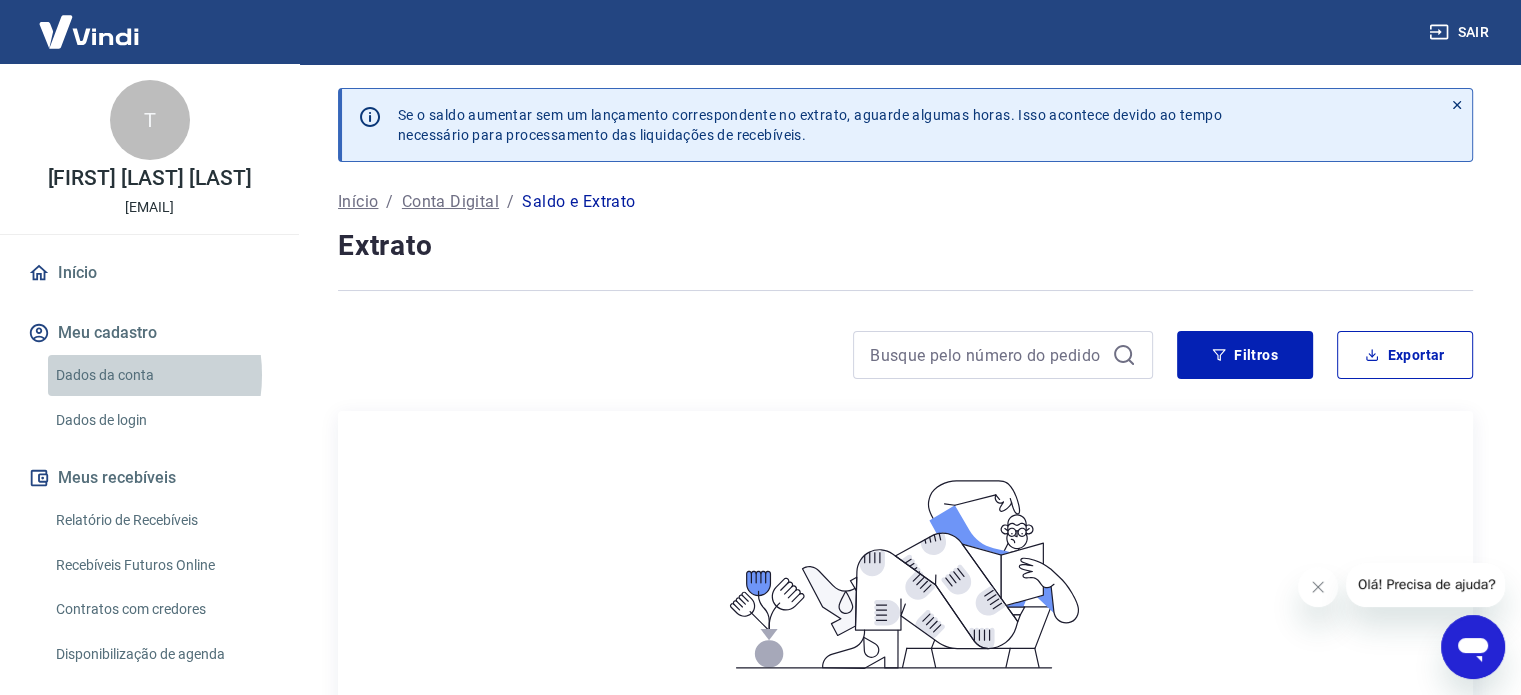 click on "Dados da conta" at bounding box center (161, 375) 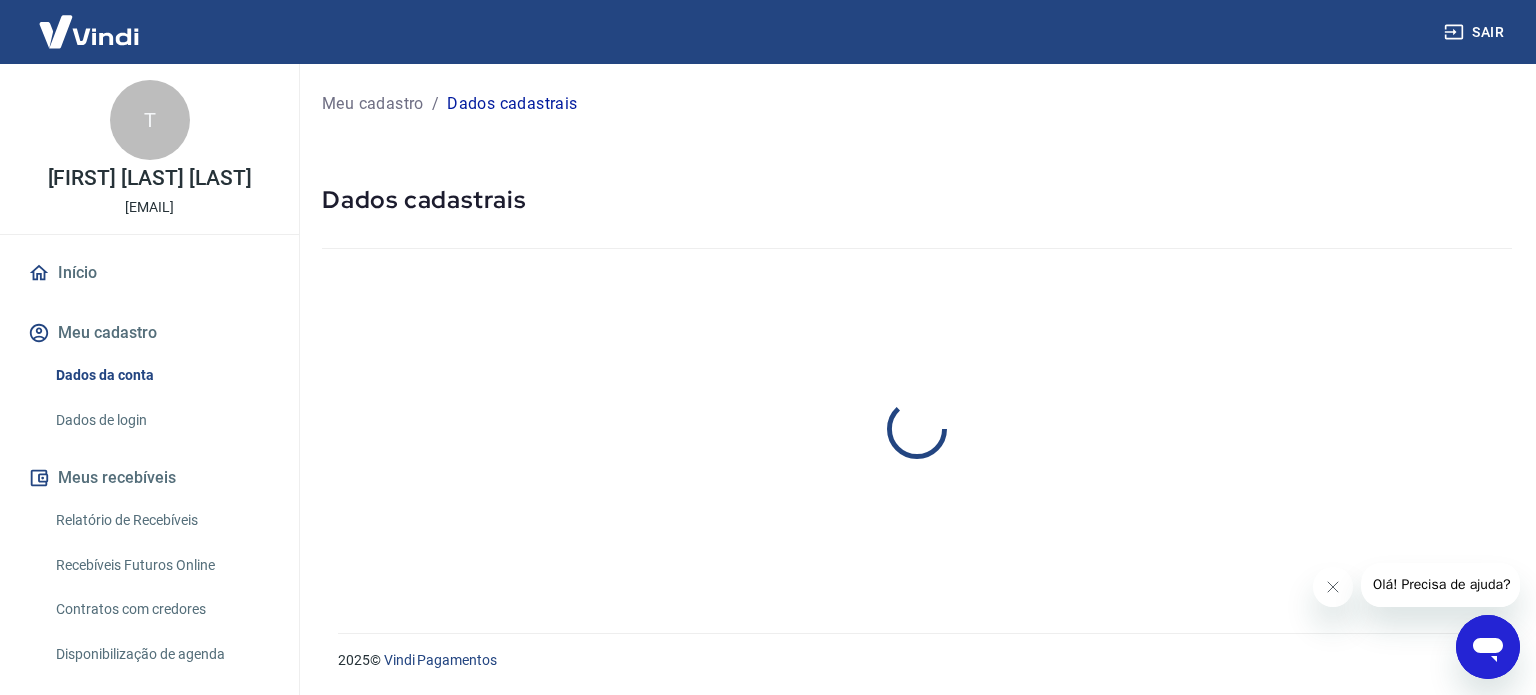 select on "RJ" 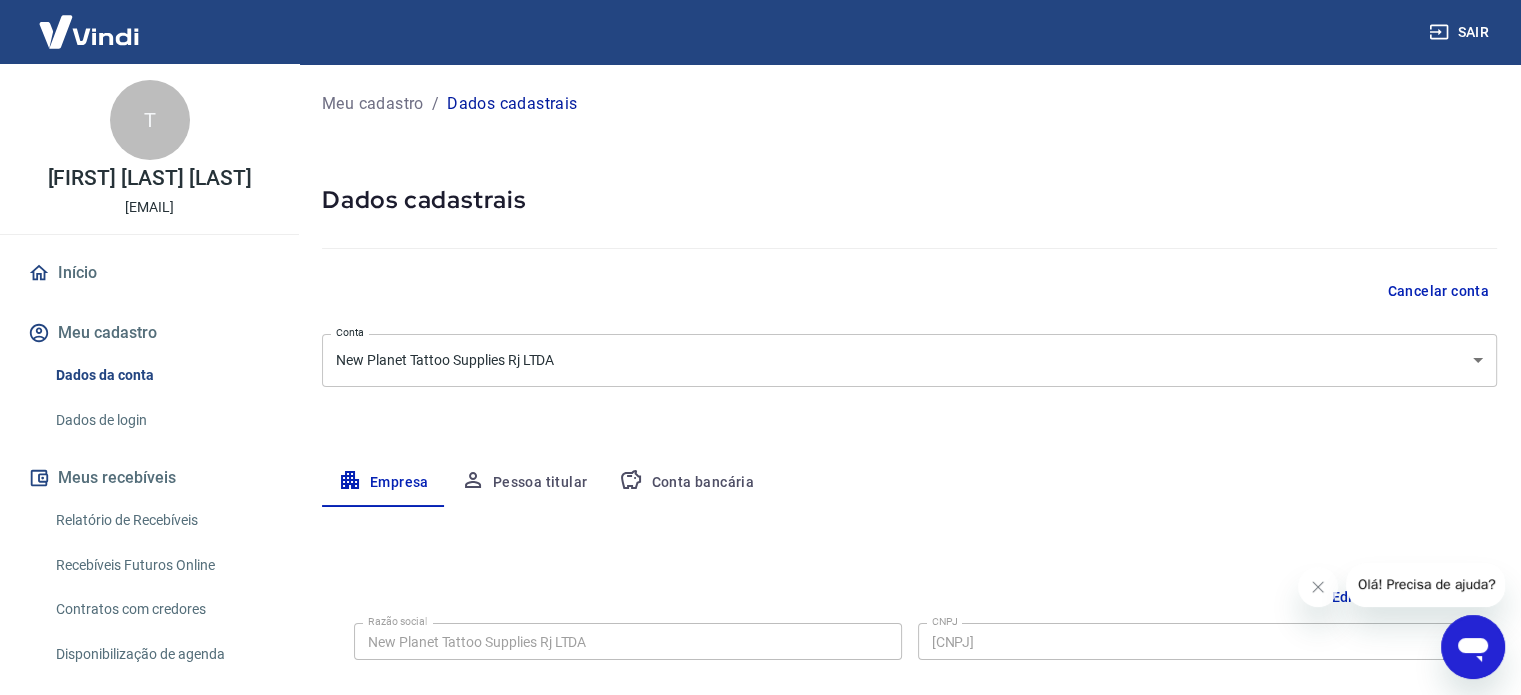 scroll, scrollTop: 100, scrollLeft: 0, axis: vertical 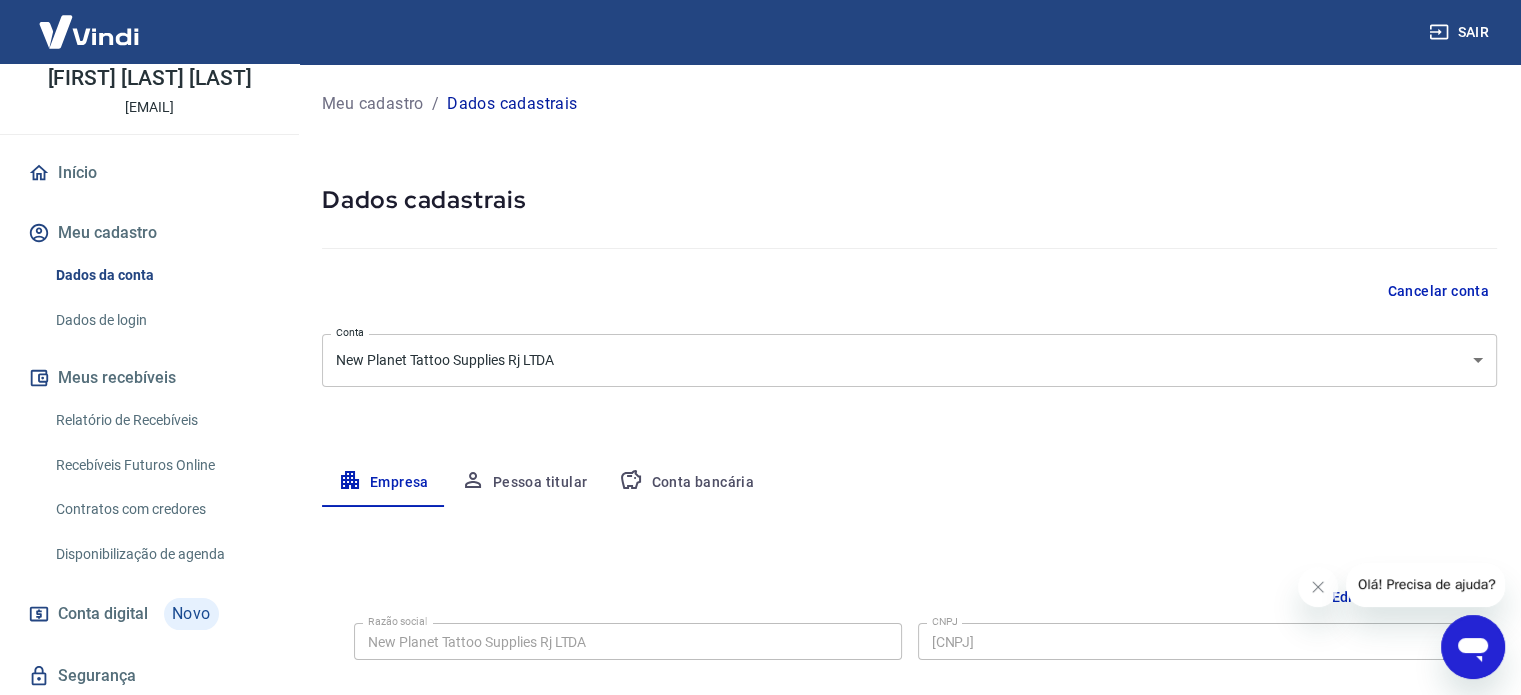click on "Relatório de Recebíveis" at bounding box center [161, 420] 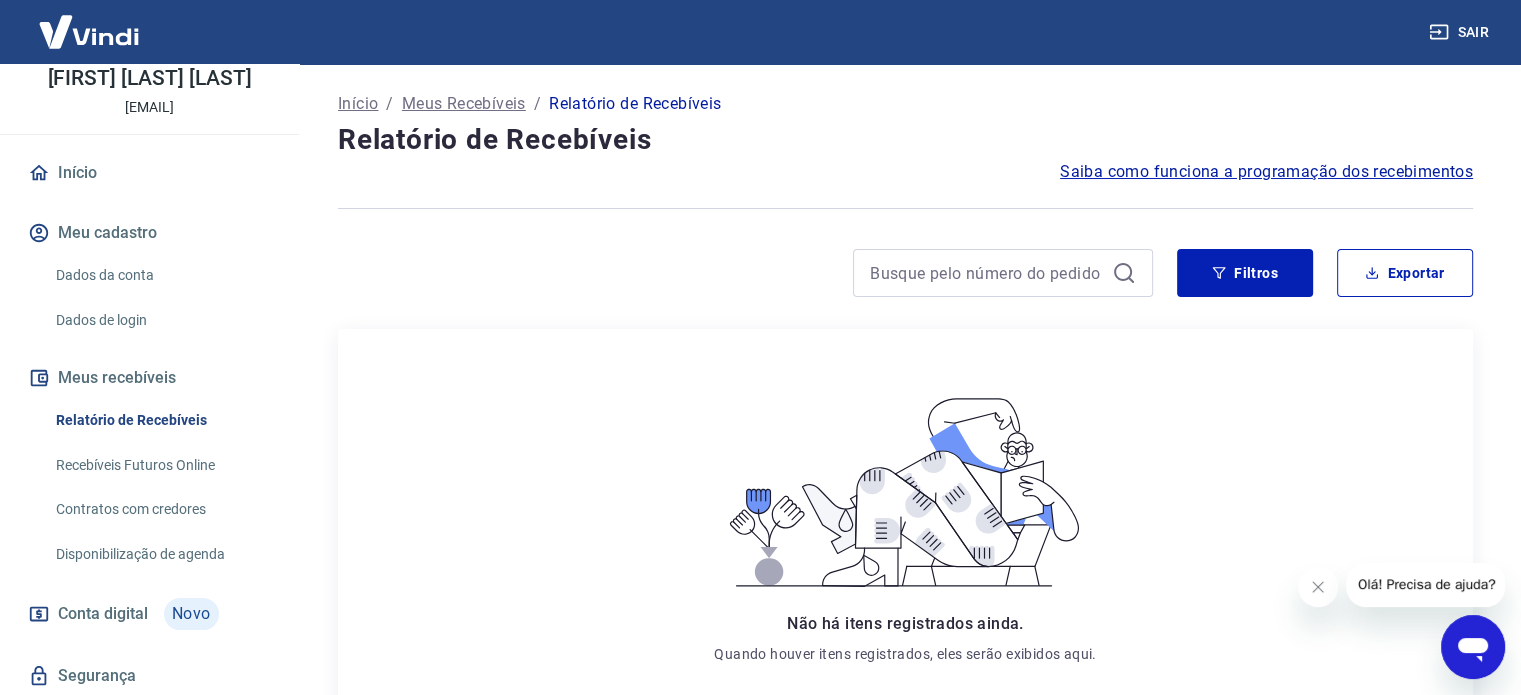 scroll, scrollTop: 162, scrollLeft: 0, axis: vertical 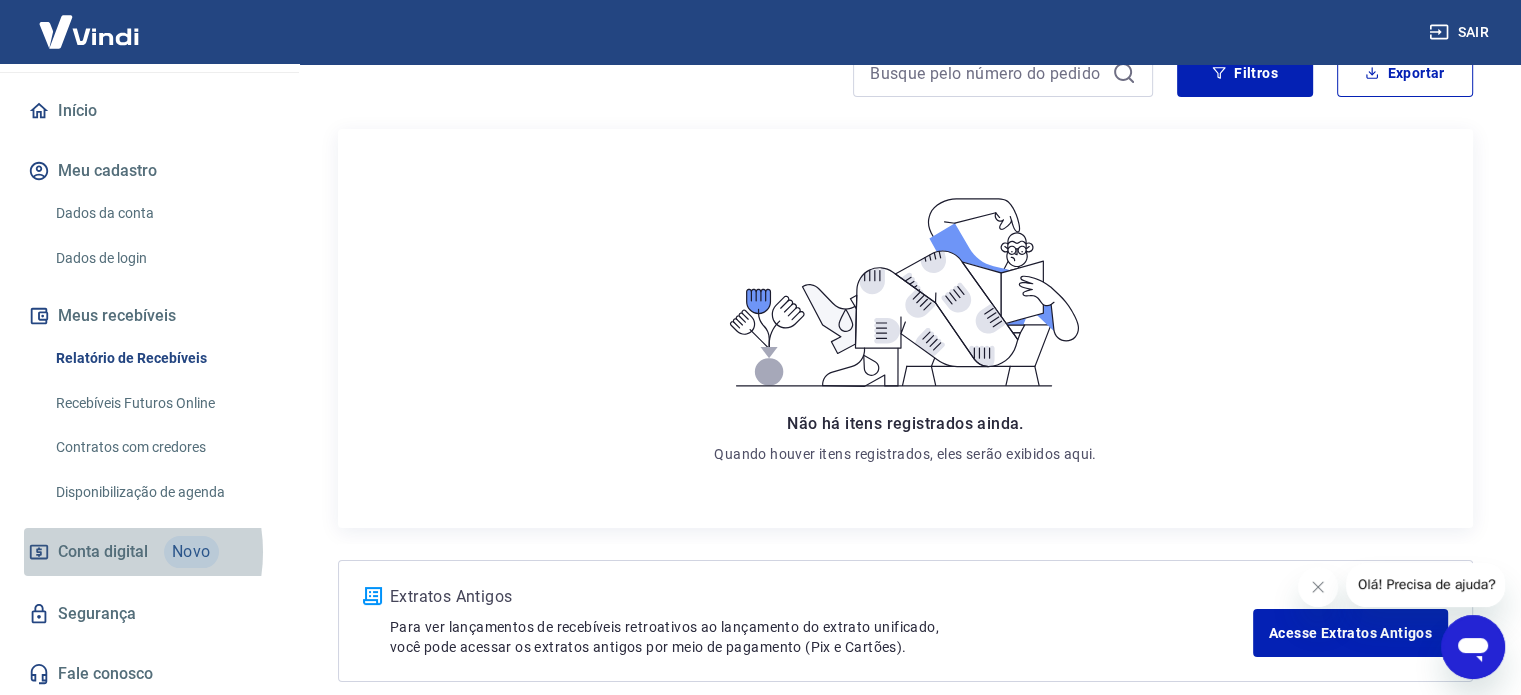 click on "Conta digital" at bounding box center (103, 552) 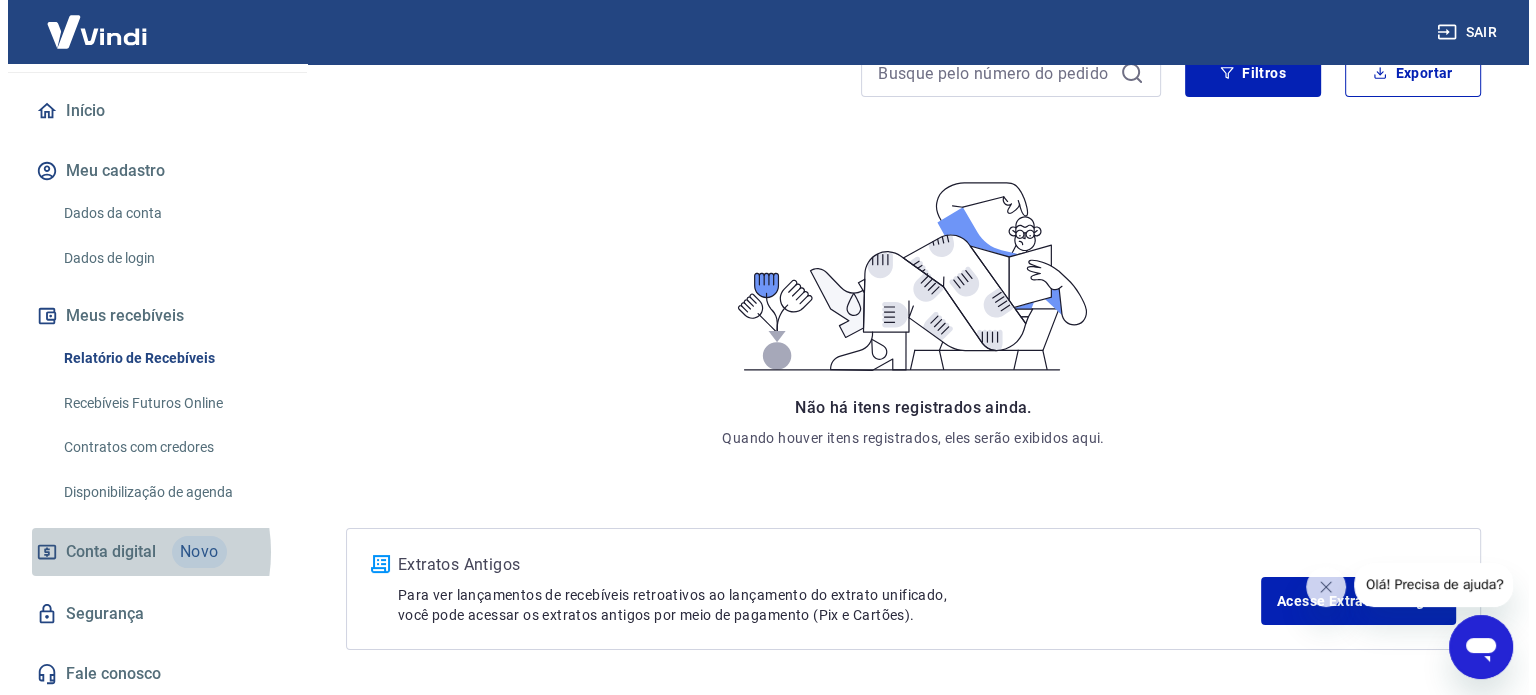 scroll, scrollTop: 0, scrollLeft: 0, axis: both 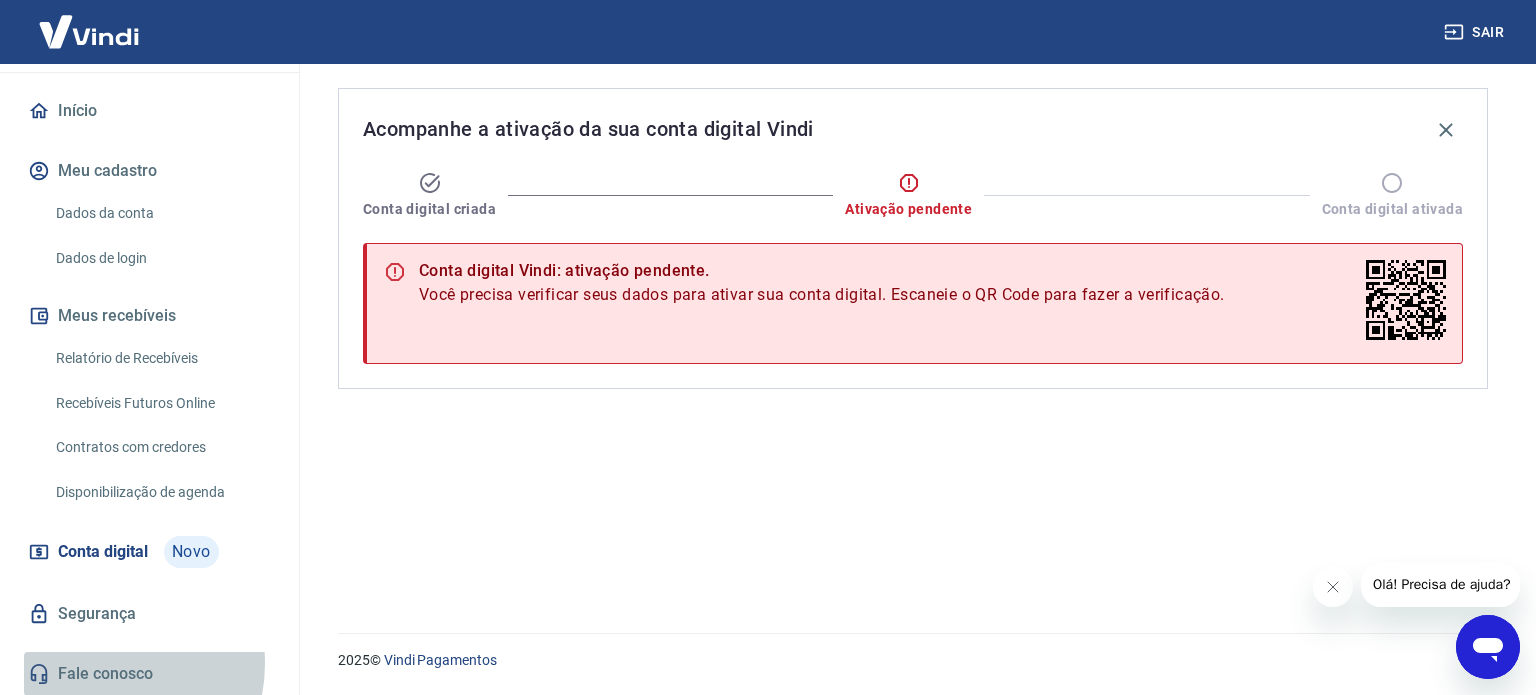 click on "Fale conosco" at bounding box center [149, 674] 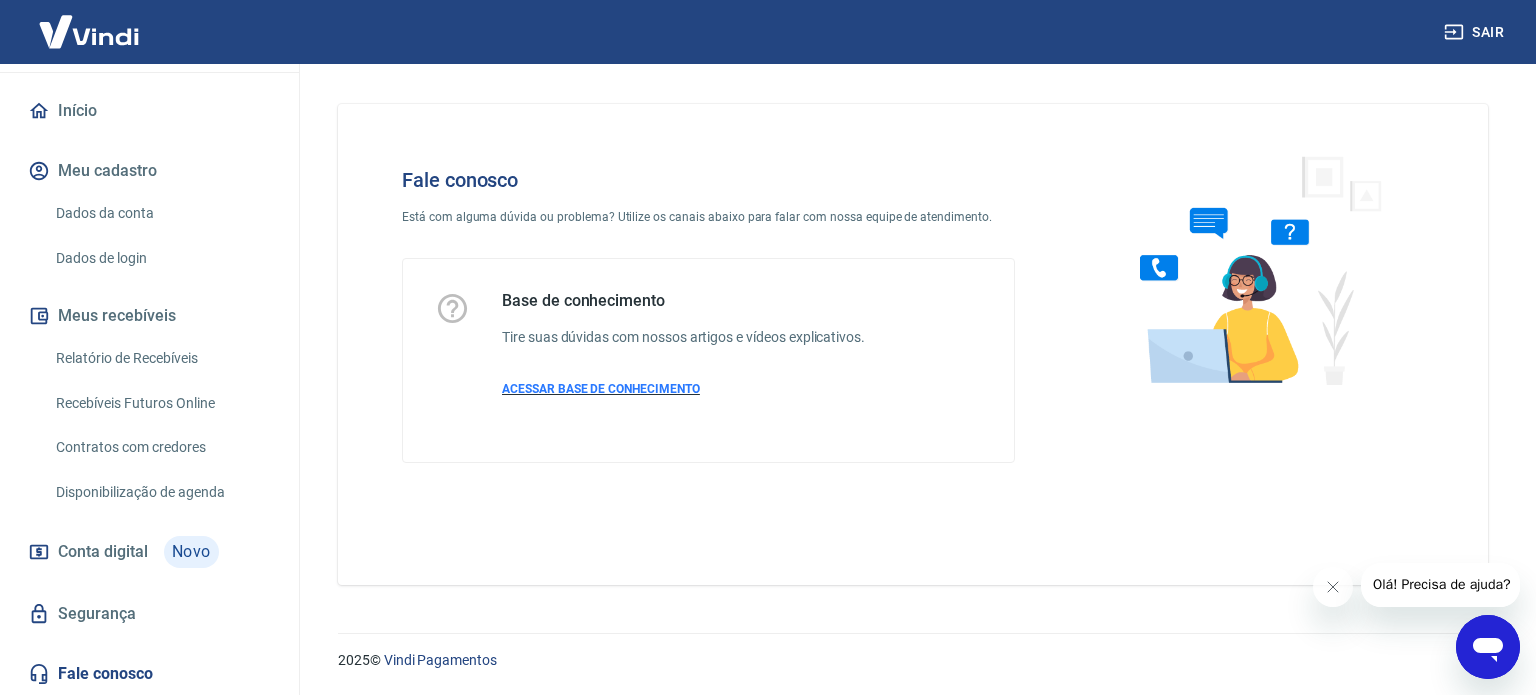 click on "ACESSAR BASE DE CONHECIMENTO" at bounding box center [601, 389] 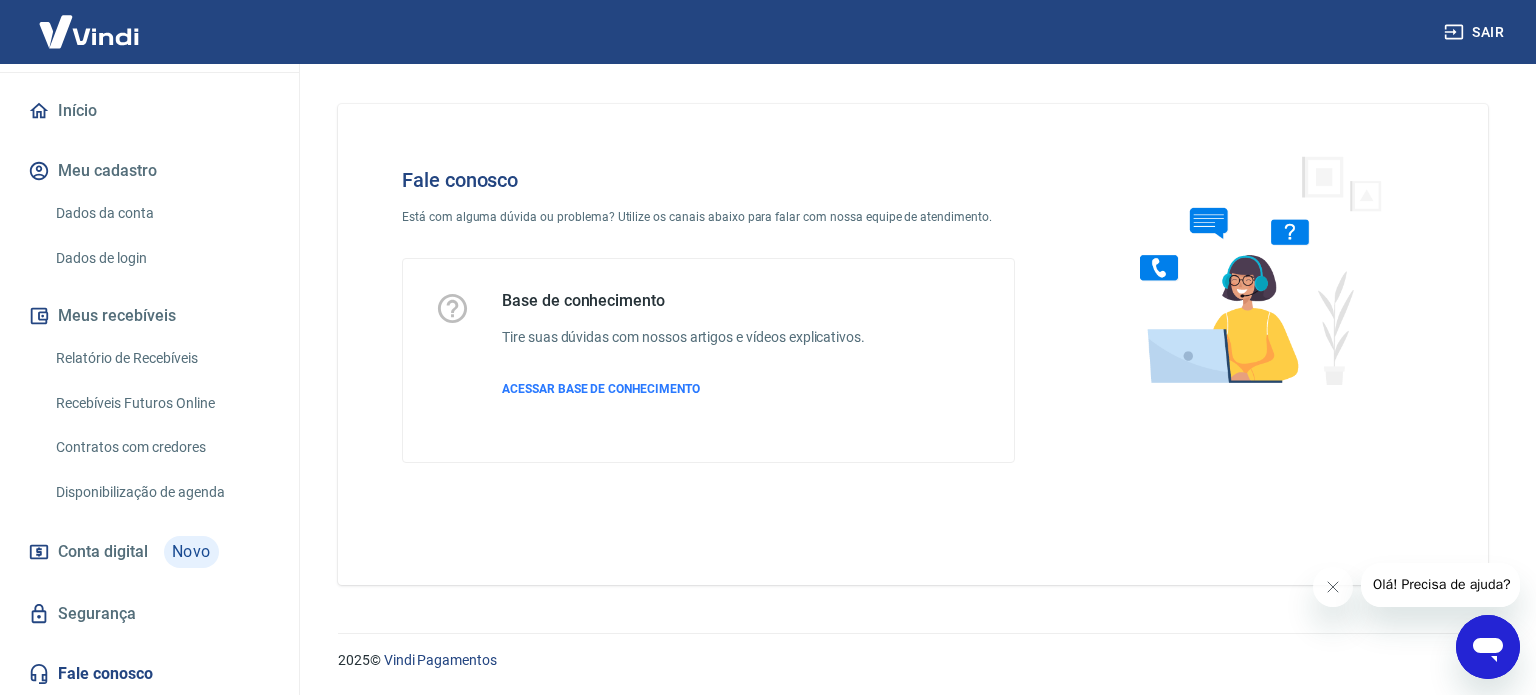 click 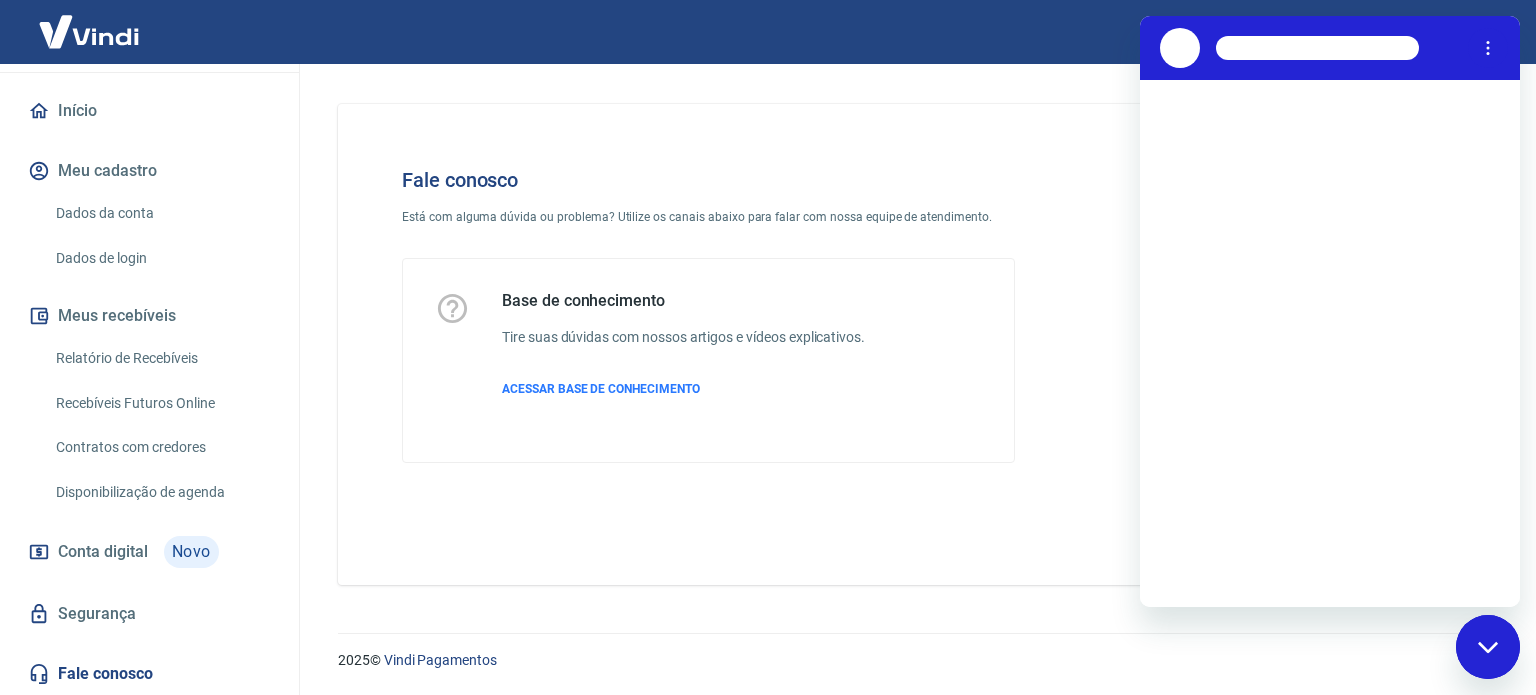 scroll, scrollTop: 0, scrollLeft: 0, axis: both 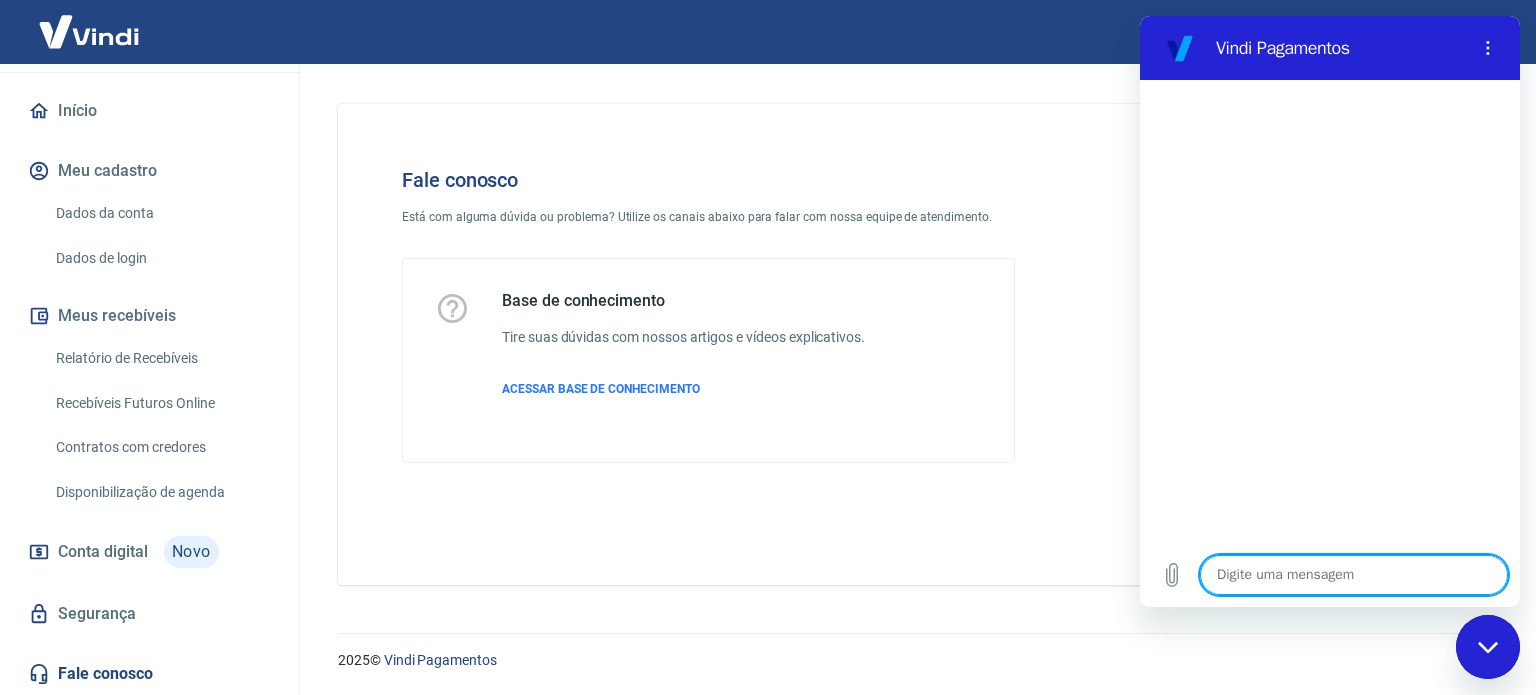 click at bounding box center (1354, 575) 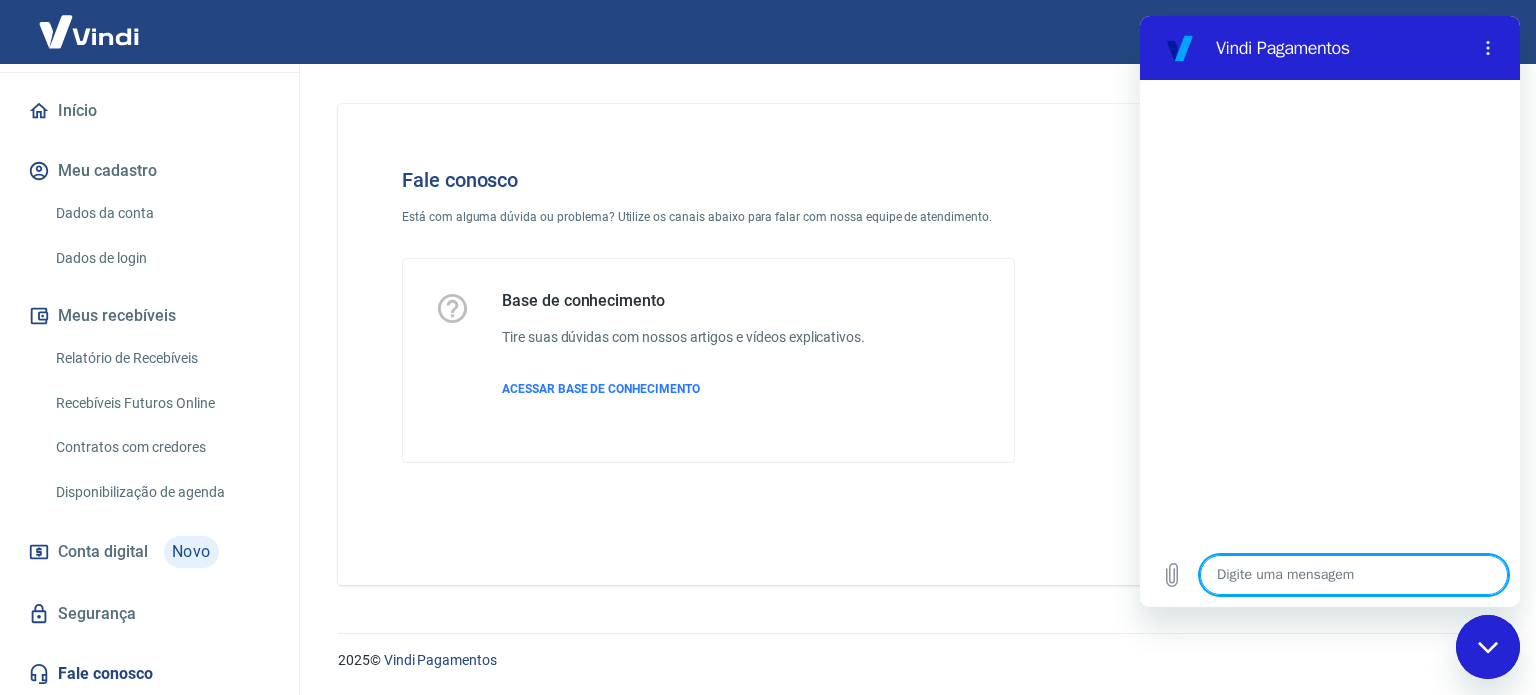 type on "B" 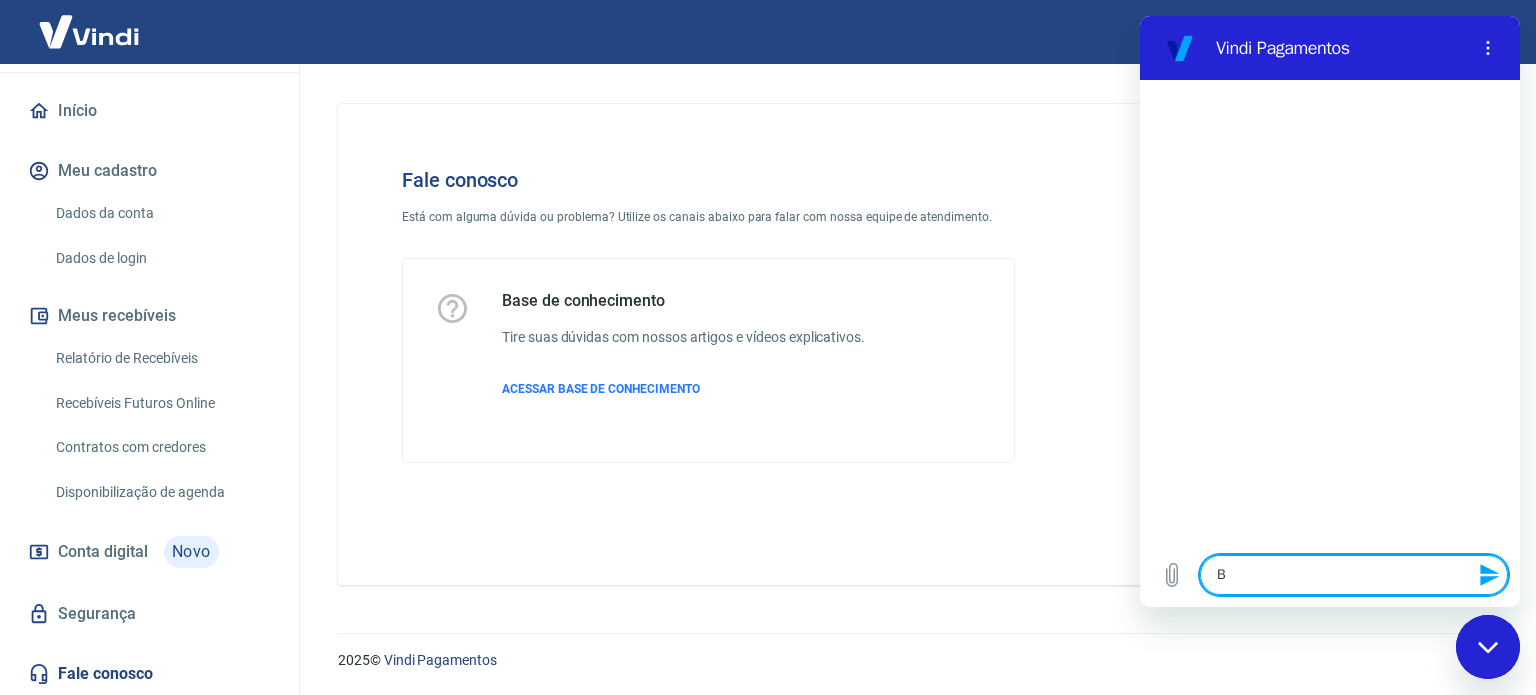 type on "Bo" 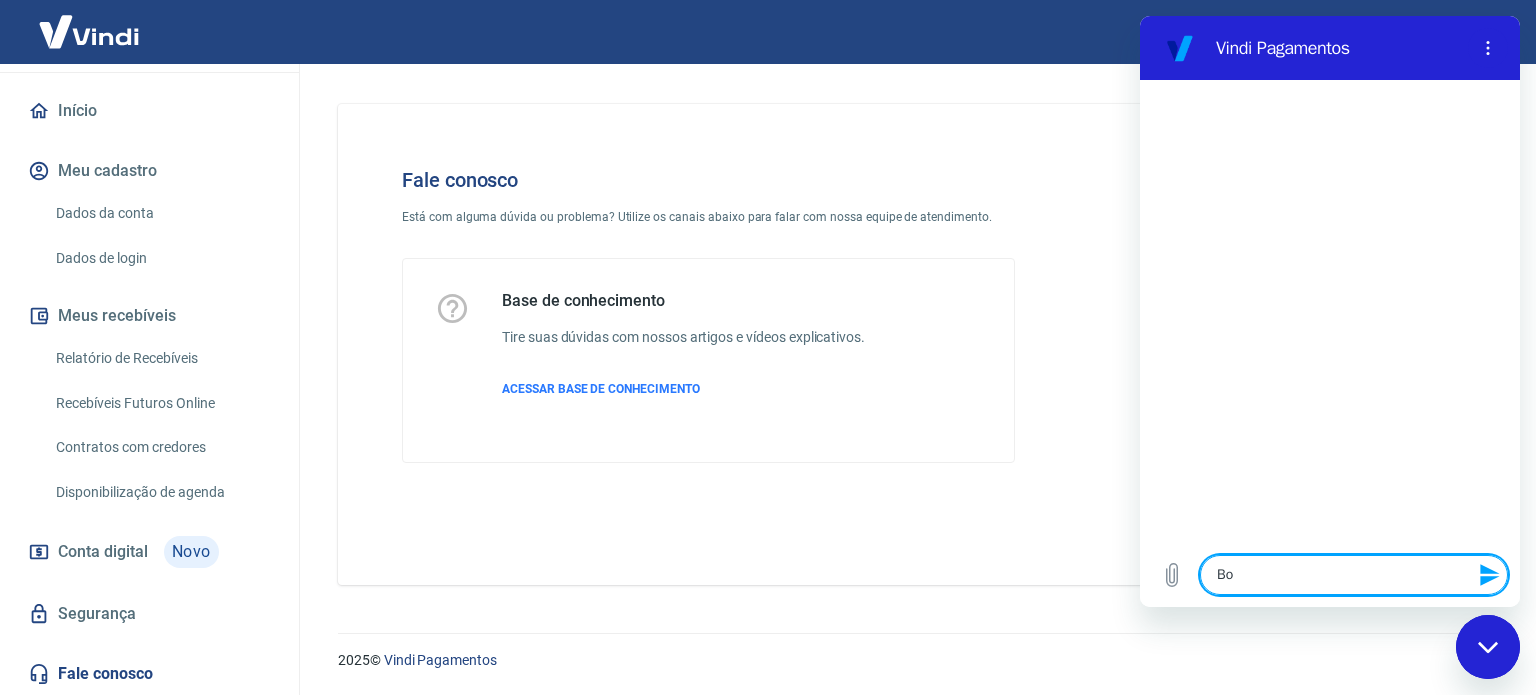 type on "Boa" 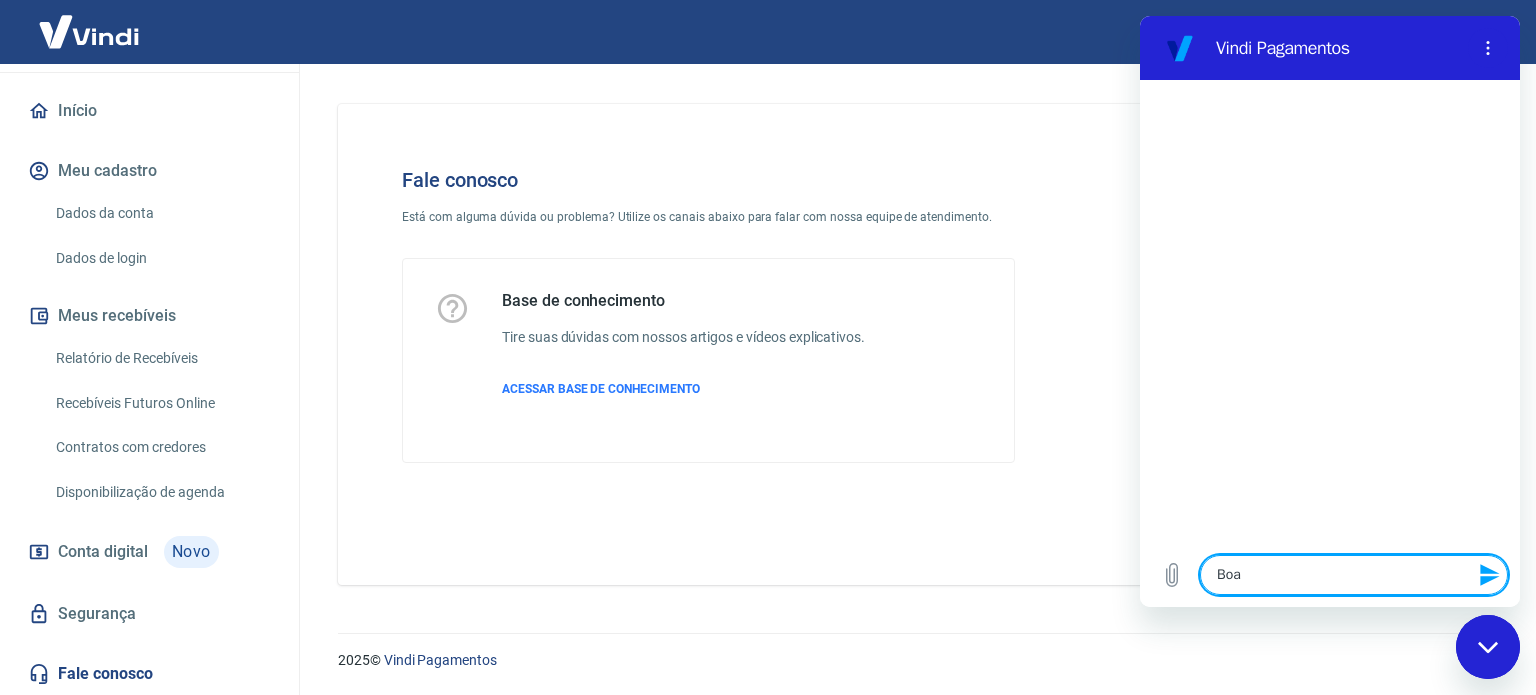type on "Boa" 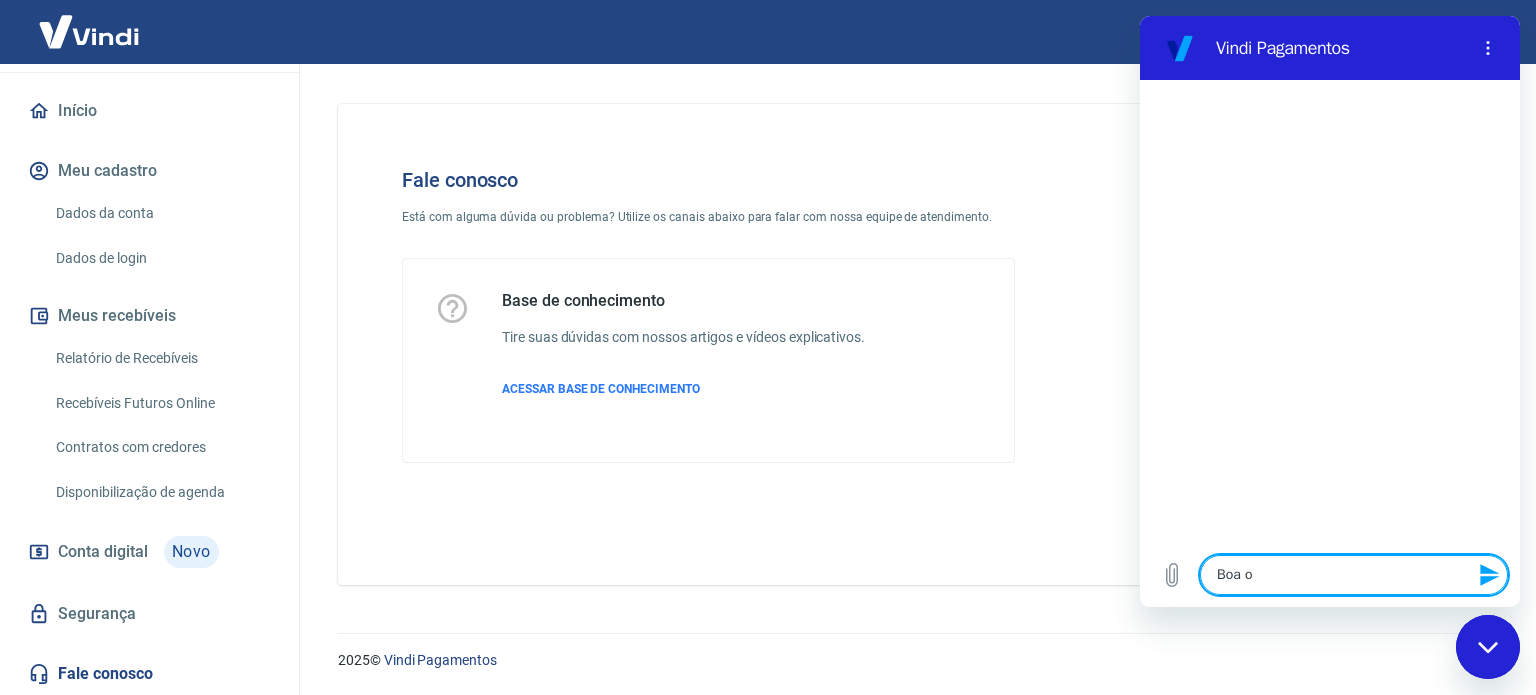 type on "Boa oi" 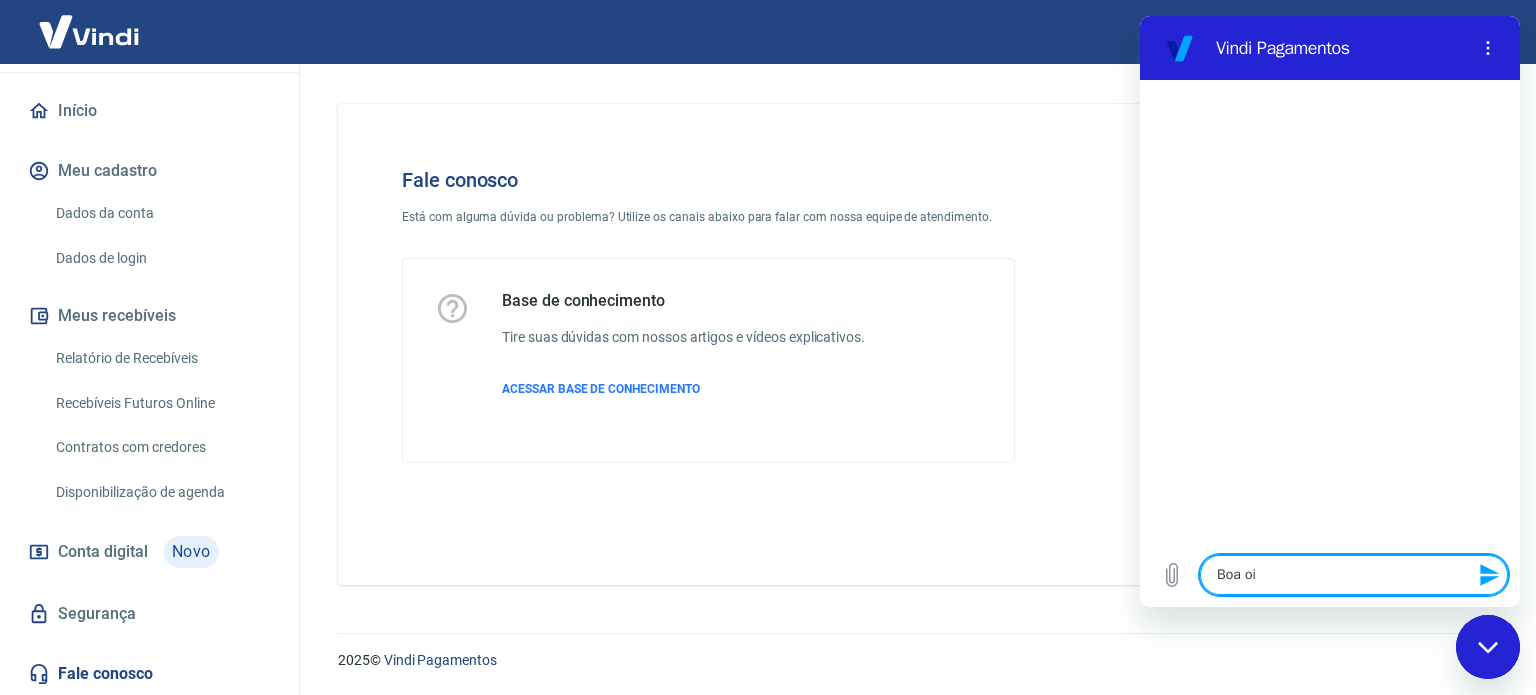 type on "Boa oit" 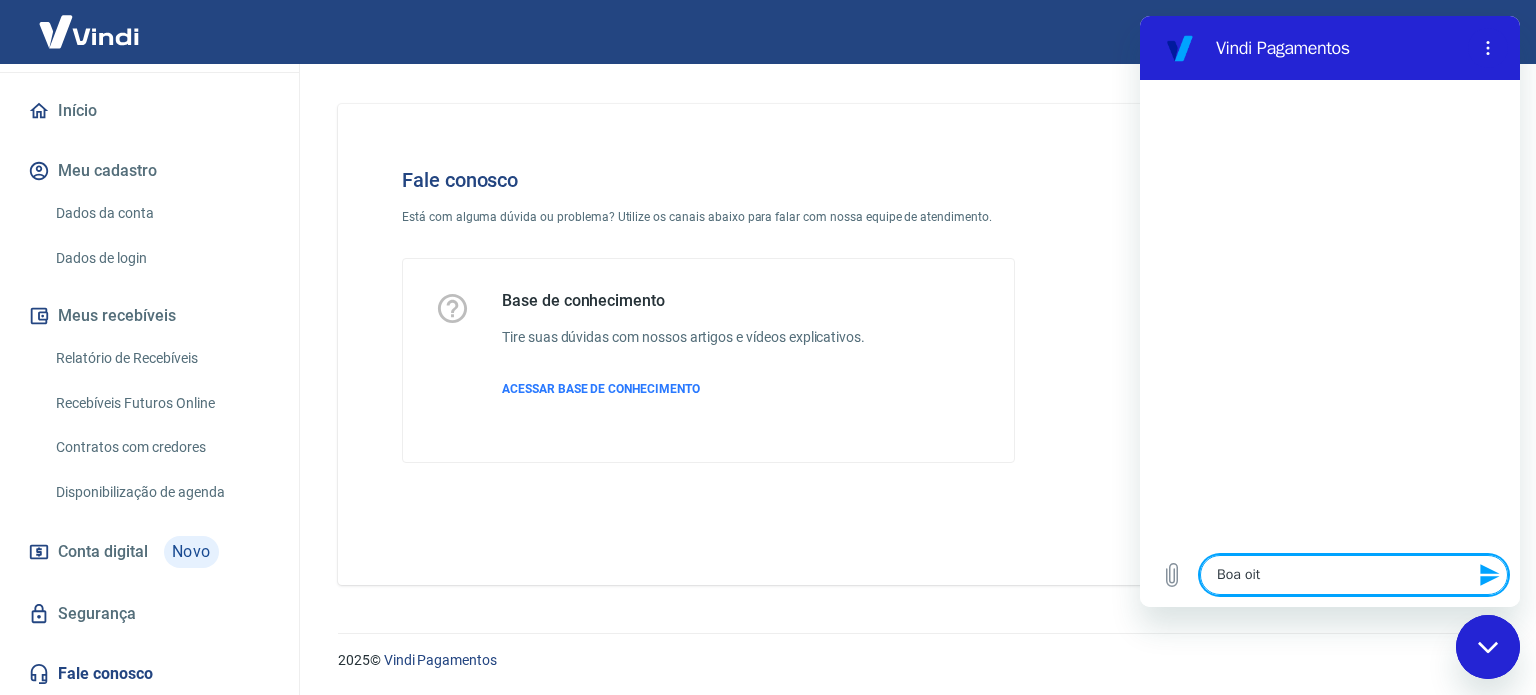 type on "Boa oite" 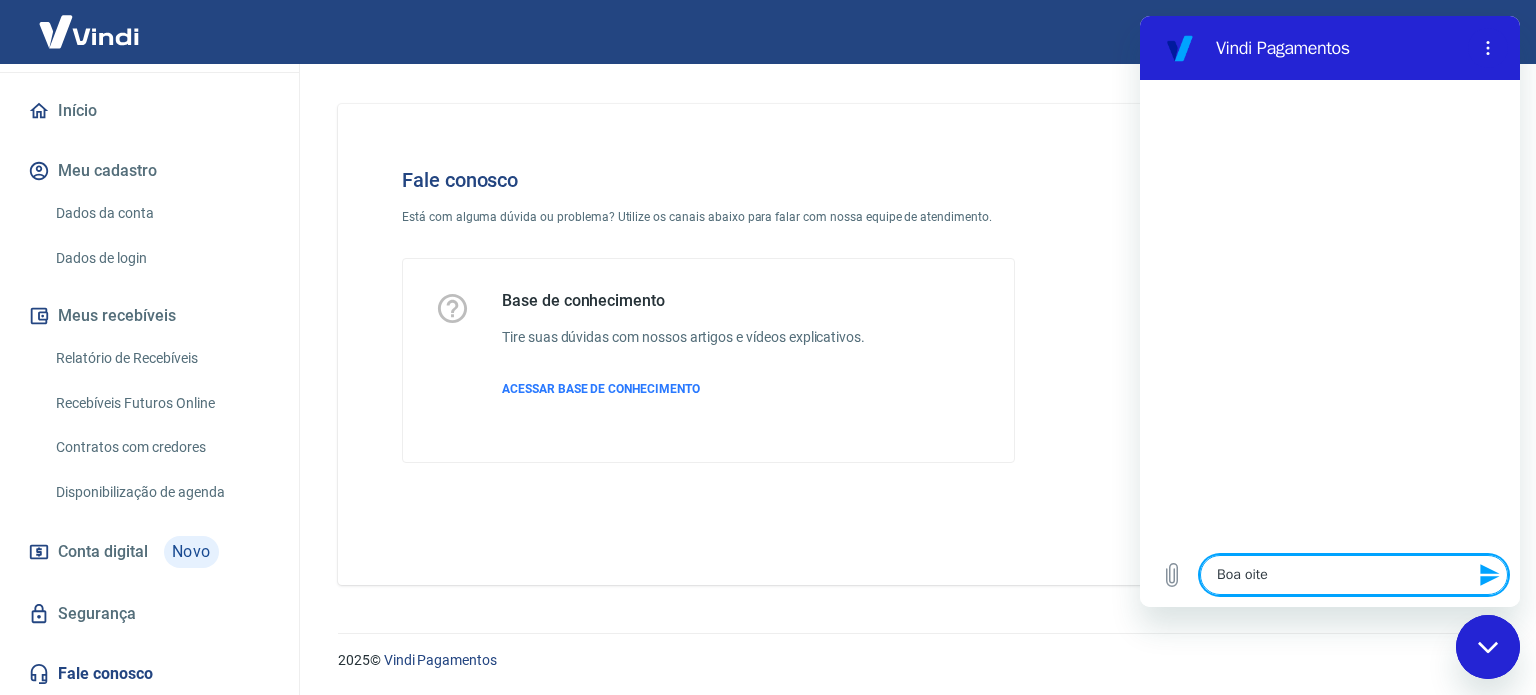 type on "Boa noite" 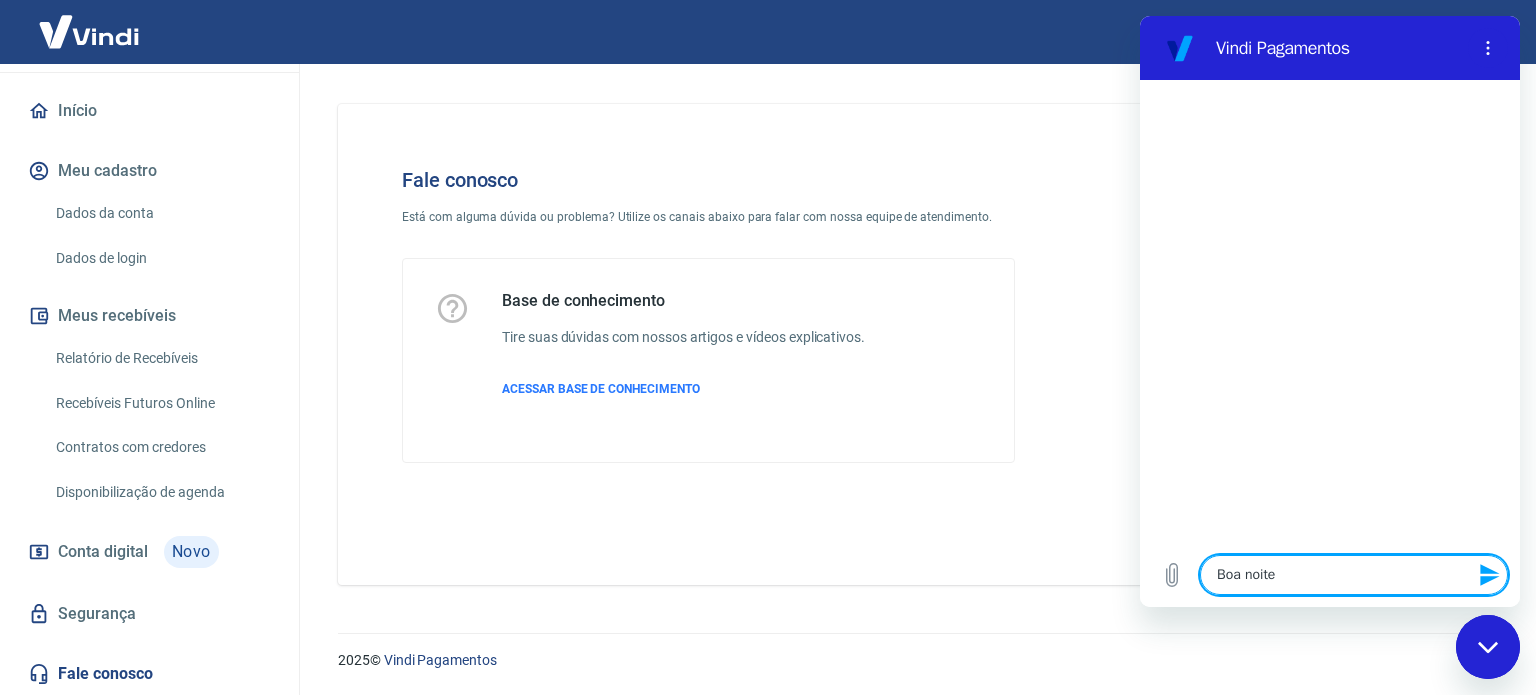 type 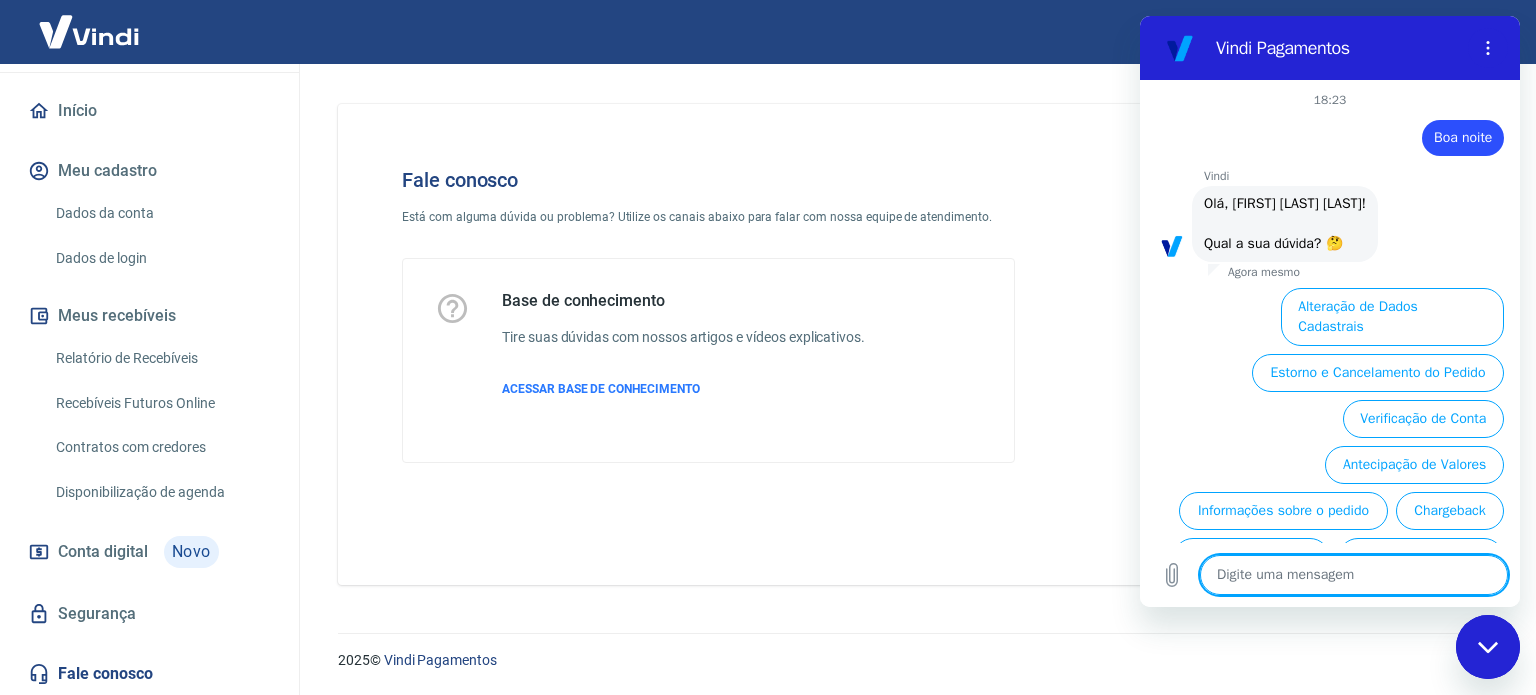 scroll, scrollTop: 106, scrollLeft: 0, axis: vertical 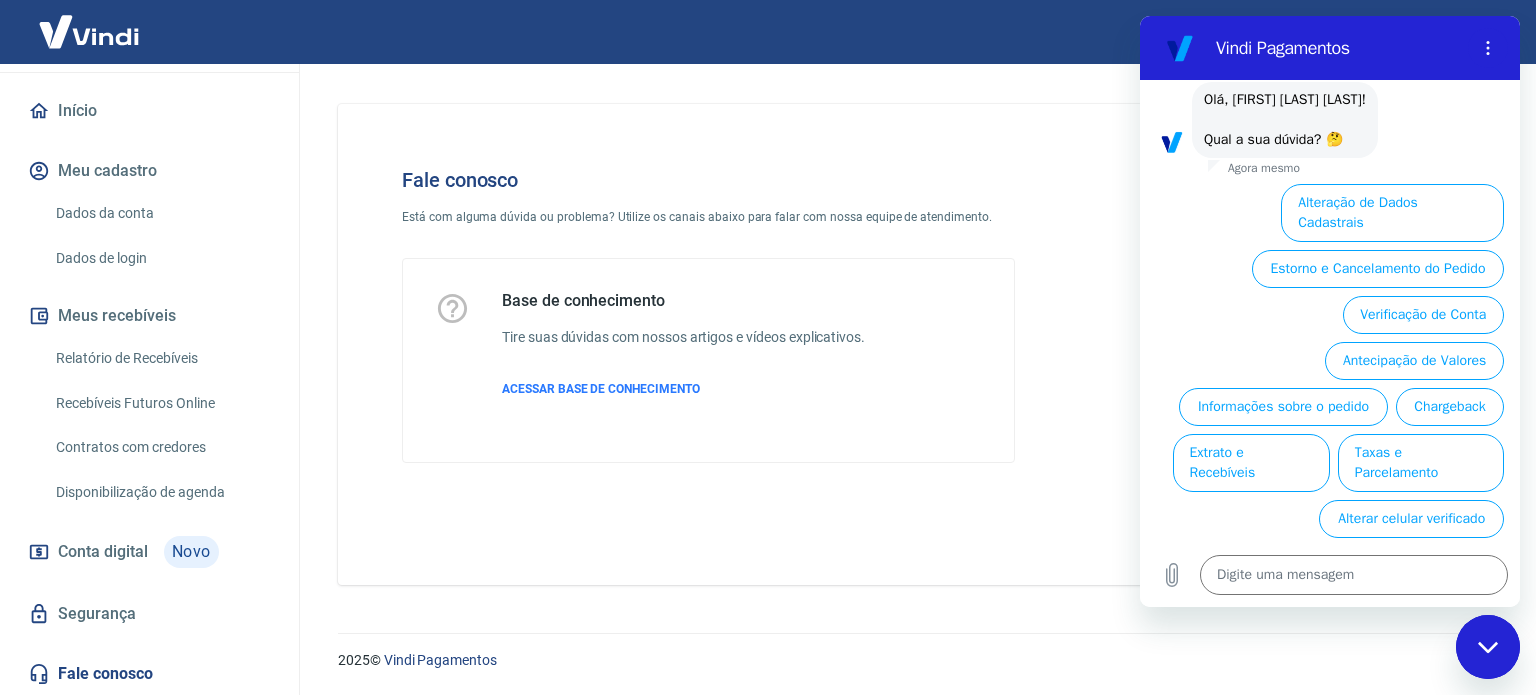 drag, startPoint x: 1399, startPoint y: 420, endPoint x: 1280, endPoint y: 425, distance: 119.104996 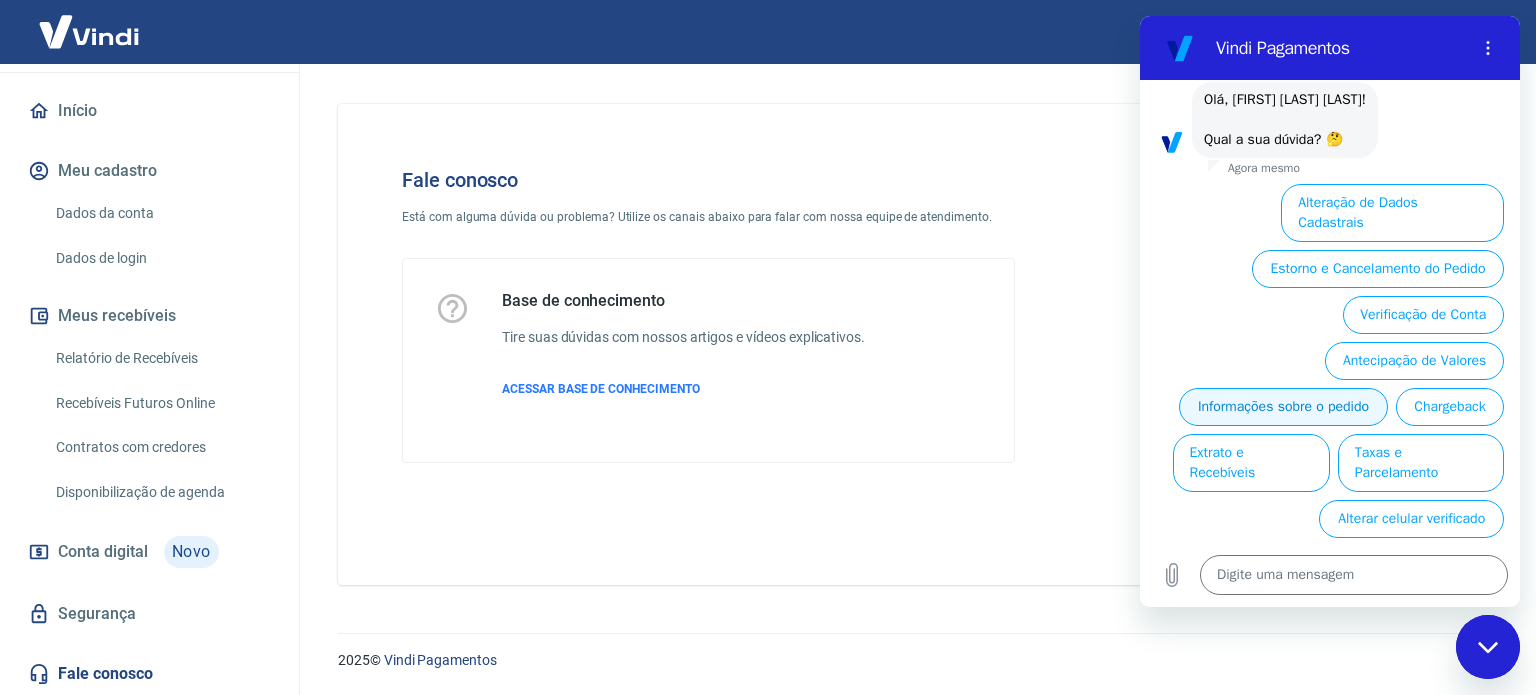 click on "Informações sobre o pedido" at bounding box center (1283, 407) 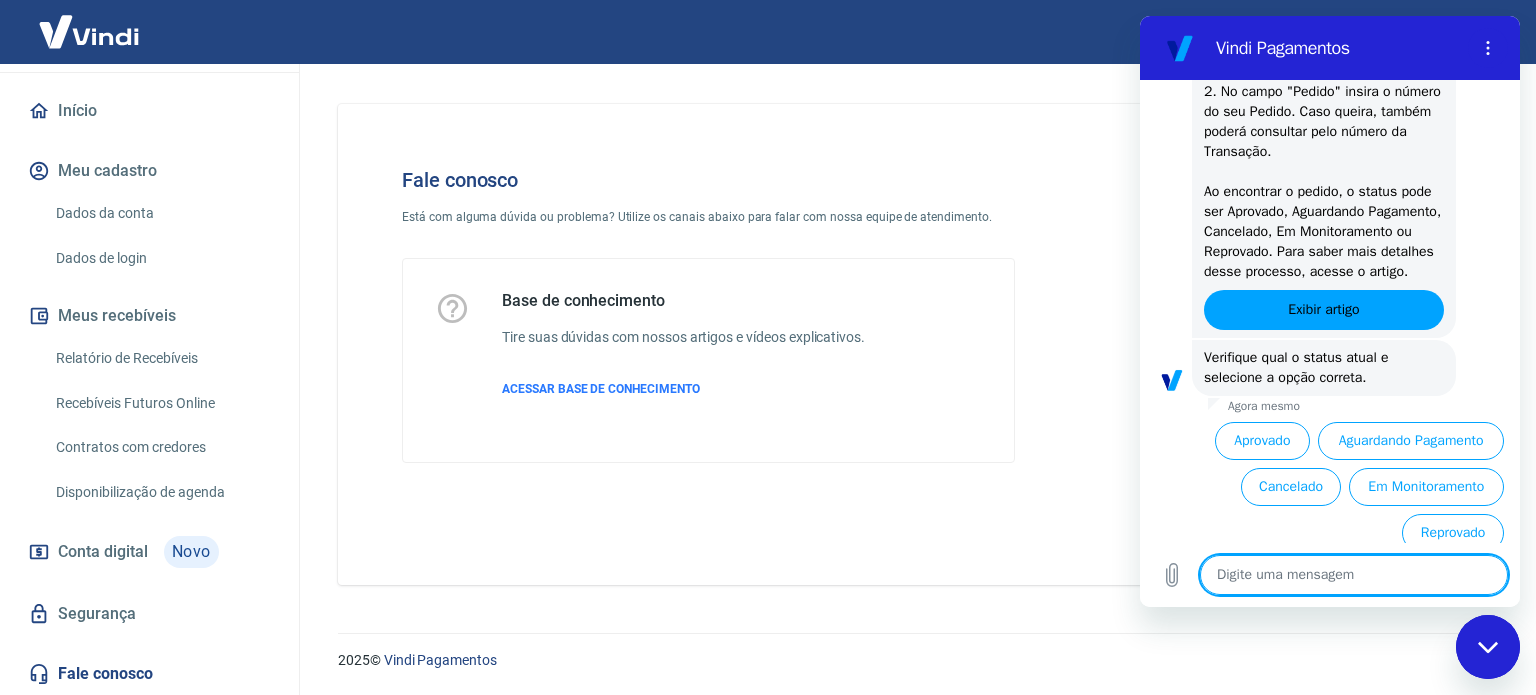 scroll, scrollTop: 498, scrollLeft: 0, axis: vertical 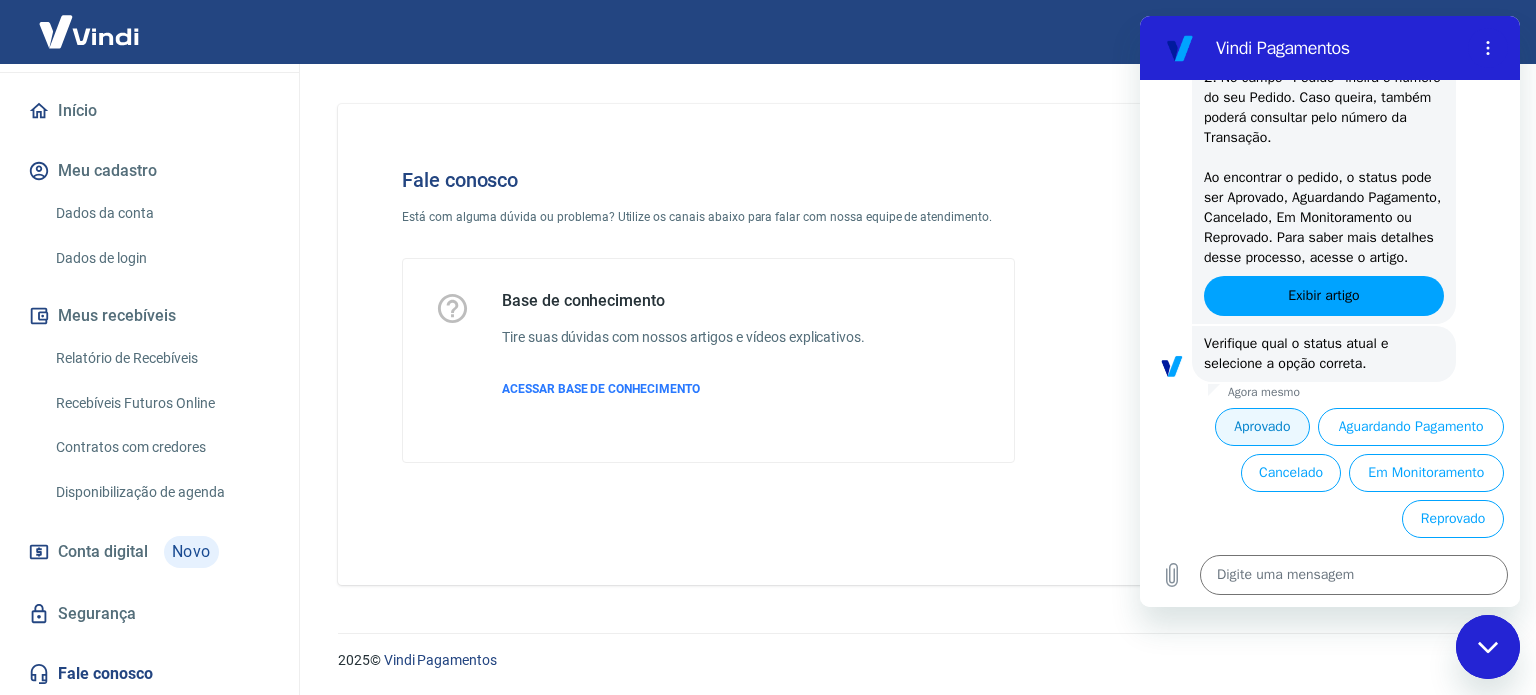 click on "Aprovado" at bounding box center (1263, 427) 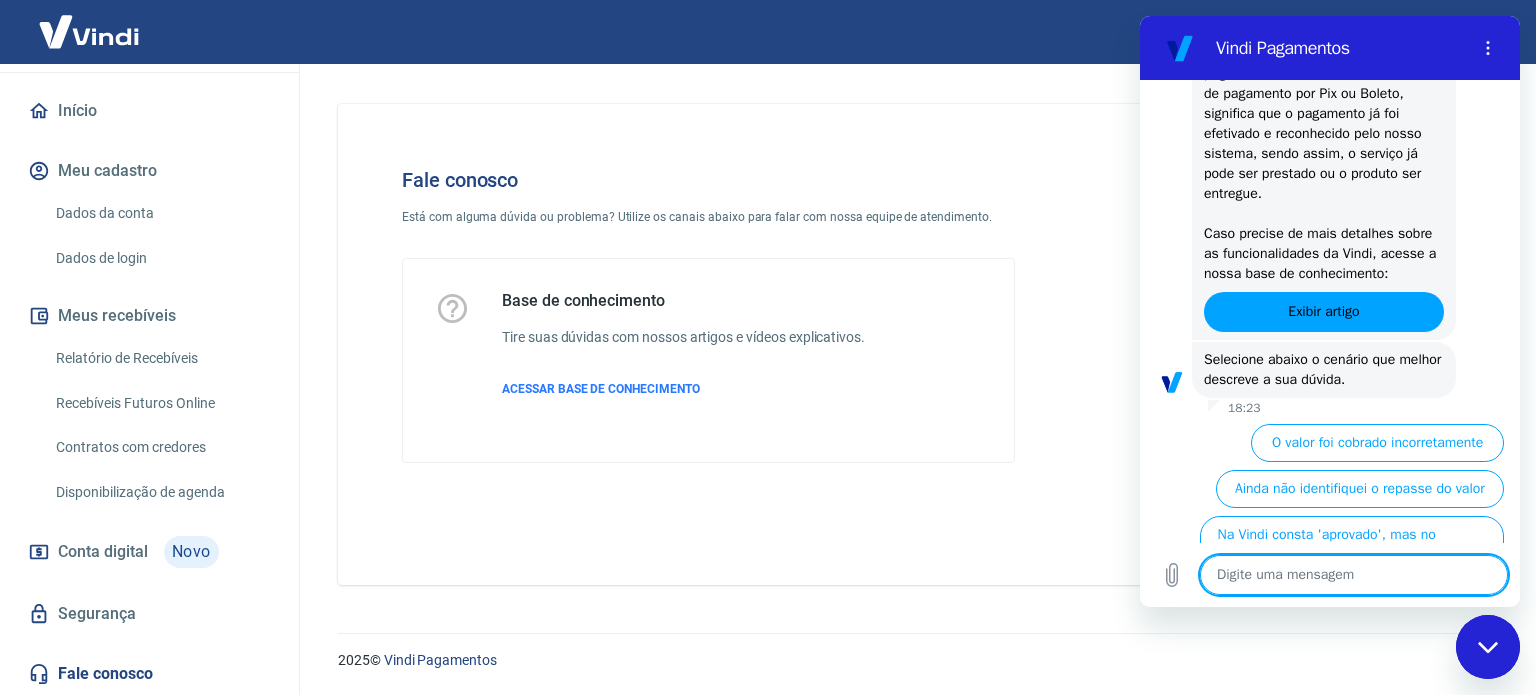 scroll, scrollTop: 1104, scrollLeft: 0, axis: vertical 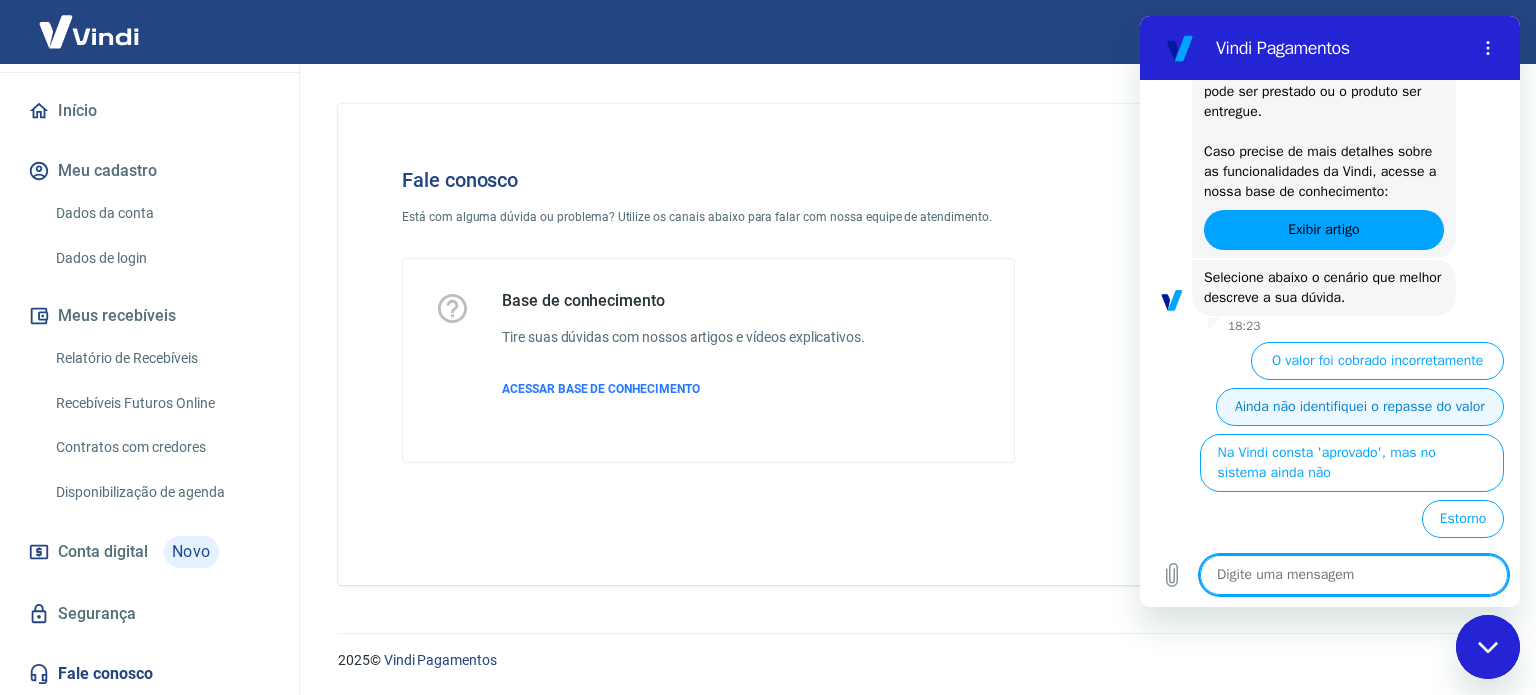 click on "Ainda não identifiquei o repasse do valor" at bounding box center [1360, 407] 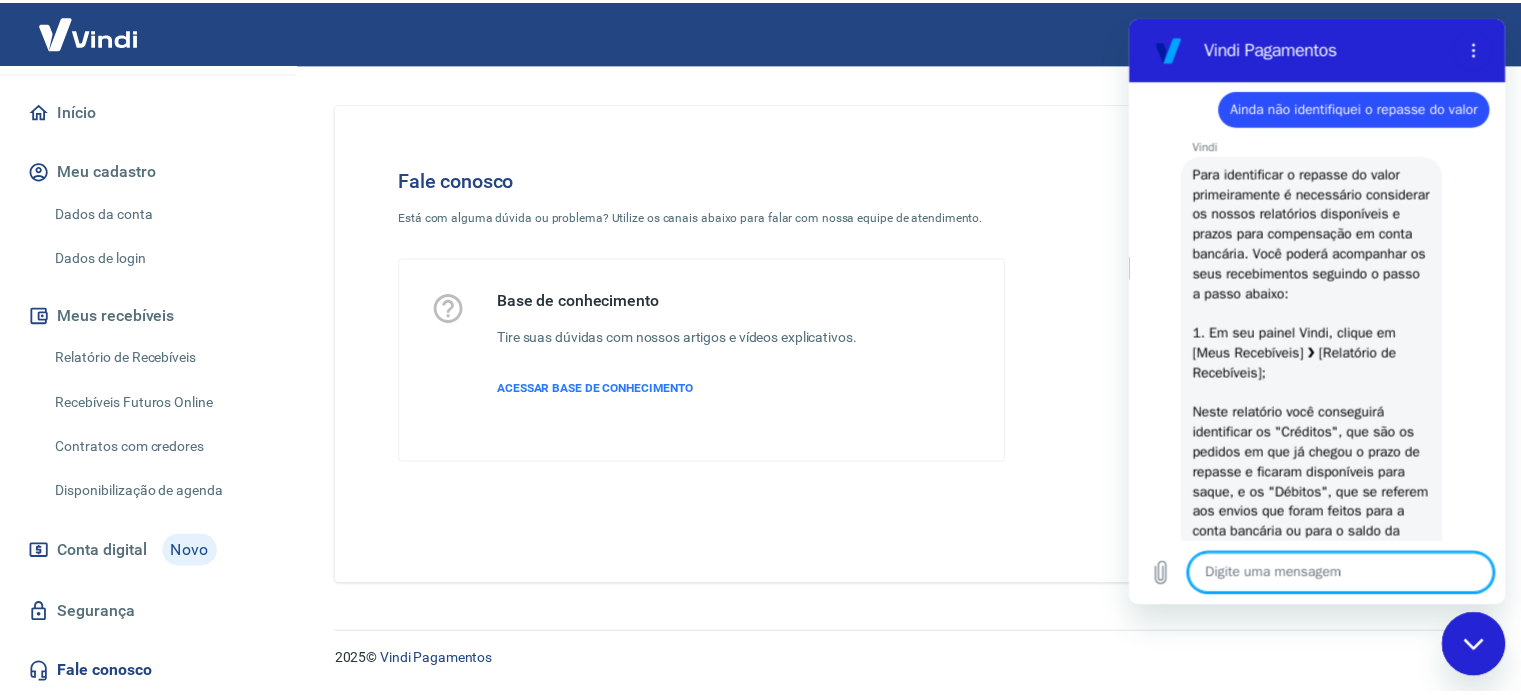 scroll, scrollTop: 1424, scrollLeft: 0, axis: vertical 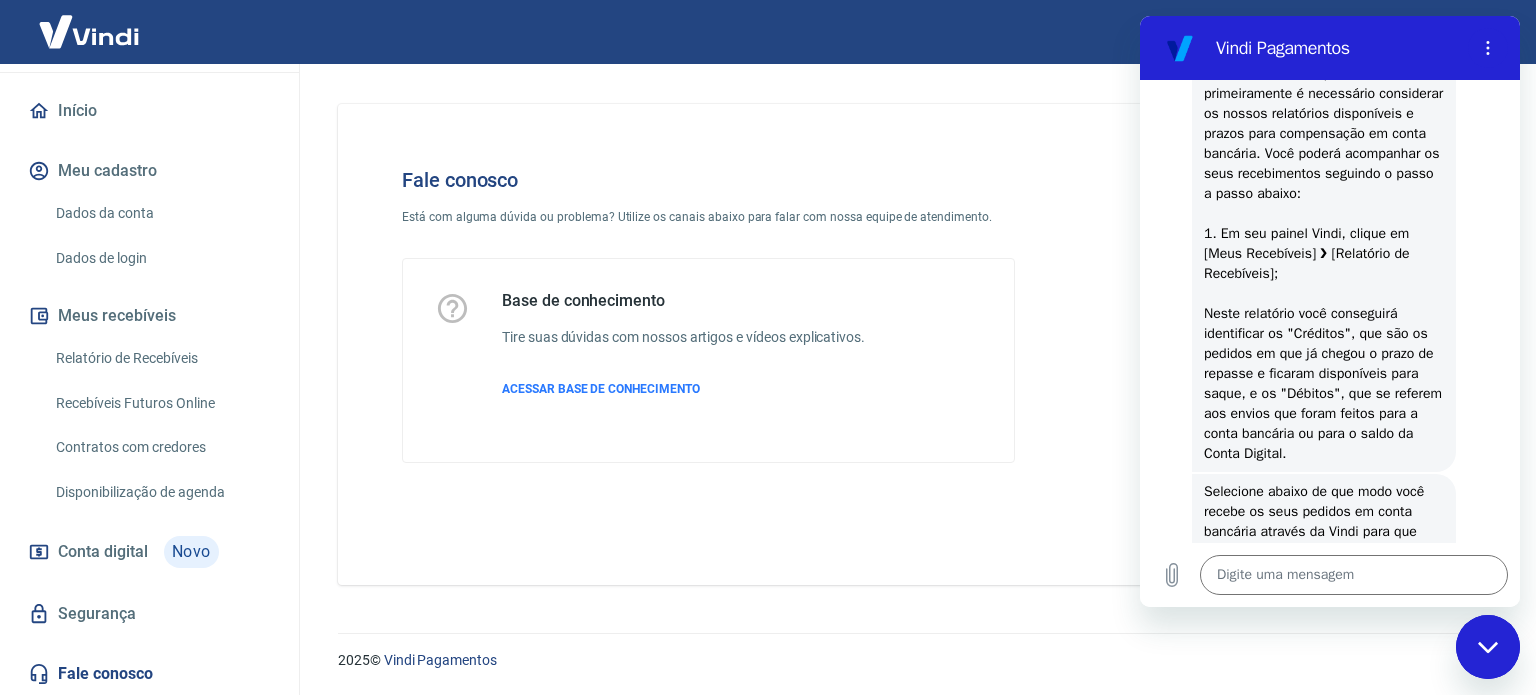 click on "Relatório de Recebíveis" at bounding box center (161, 358) 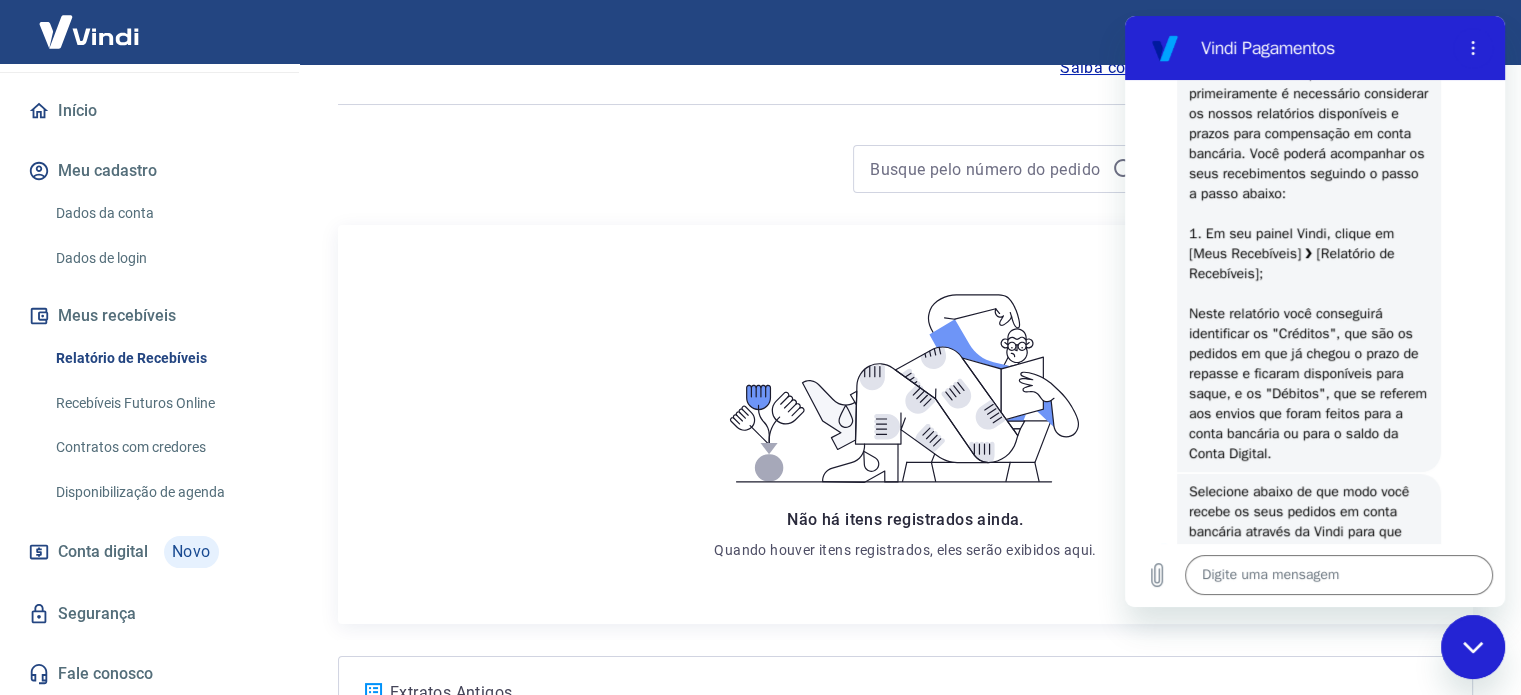 scroll, scrollTop: 97, scrollLeft: 0, axis: vertical 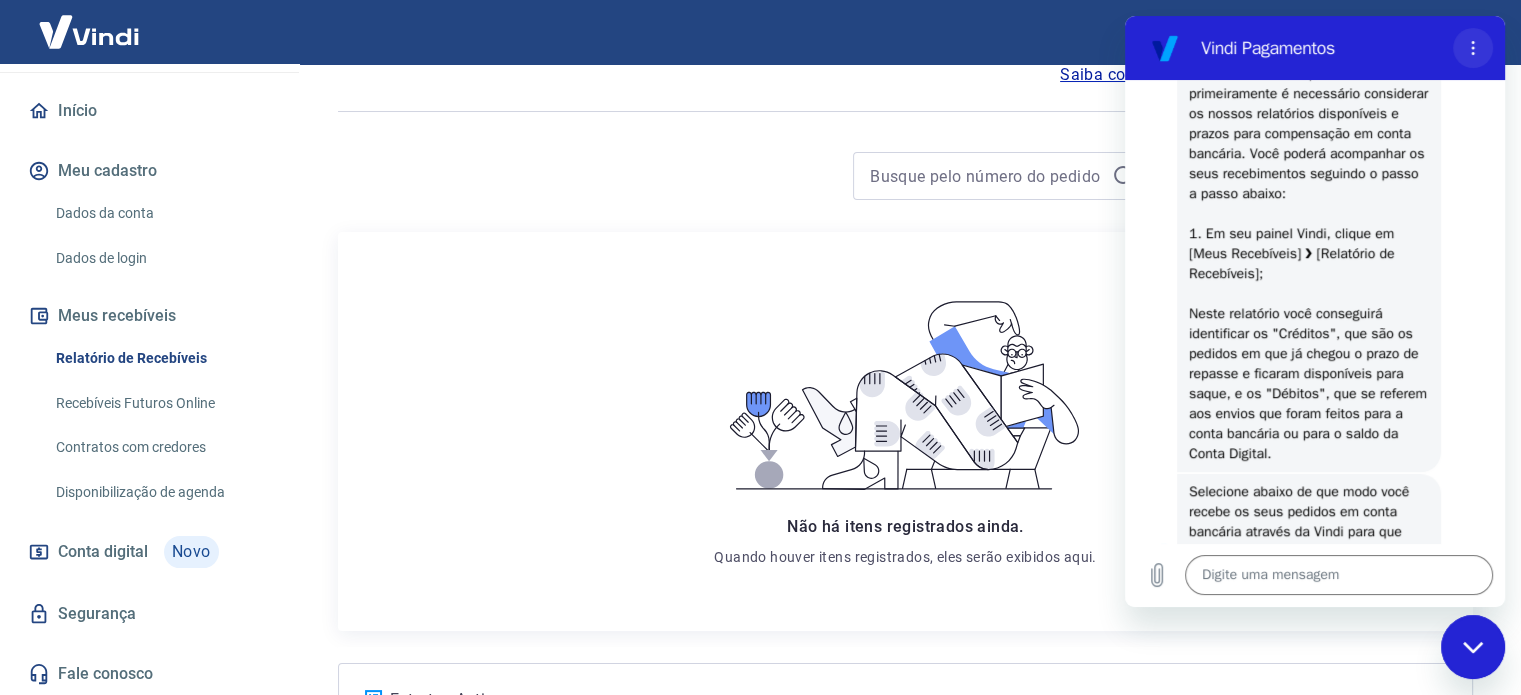 click at bounding box center [1473, 48] 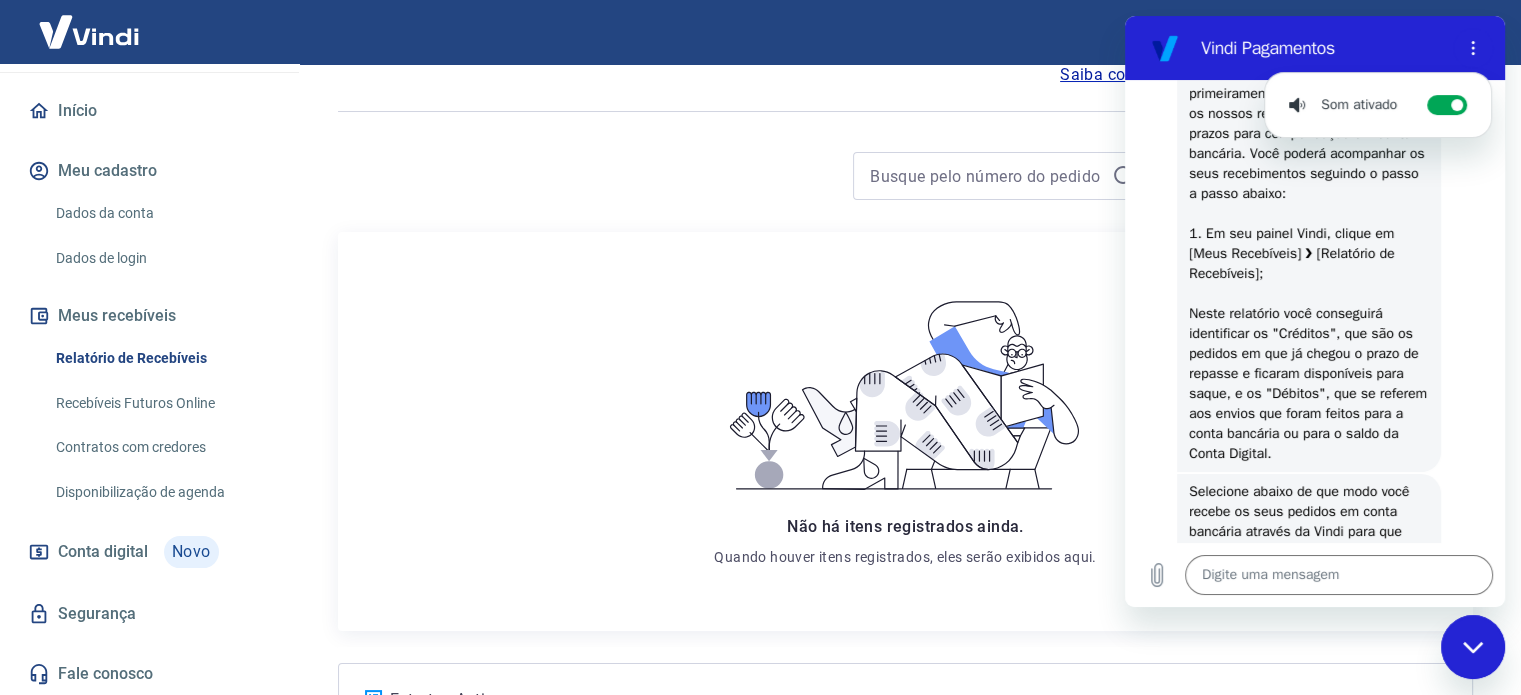 click on "Não há itens registrados ainda. Quando houver itens registrados, eles serão exibidos aqui." at bounding box center [905, 431] 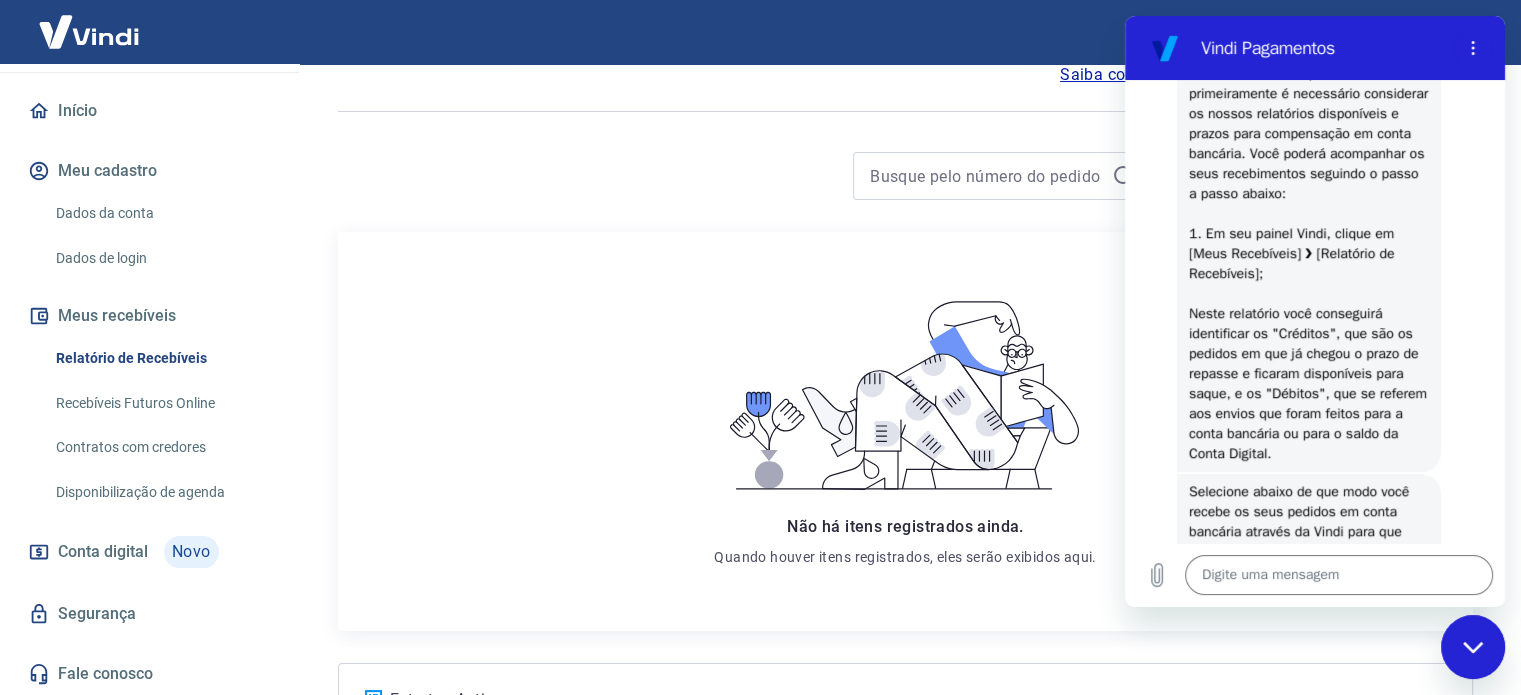 click on "Relatório de Recebíveis" at bounding box center (161, 358) 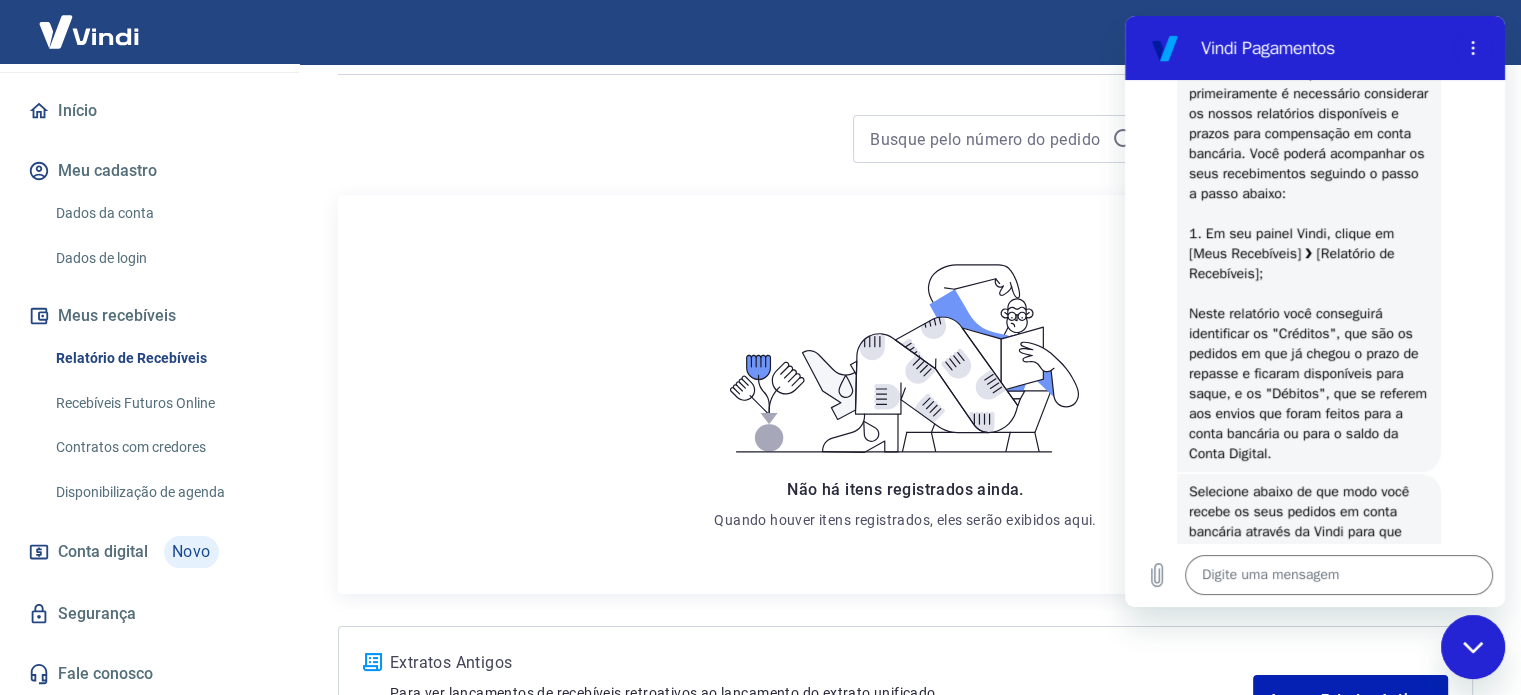 scroll, scrollTop: 200, scrollLeft: 0, axis: vertical 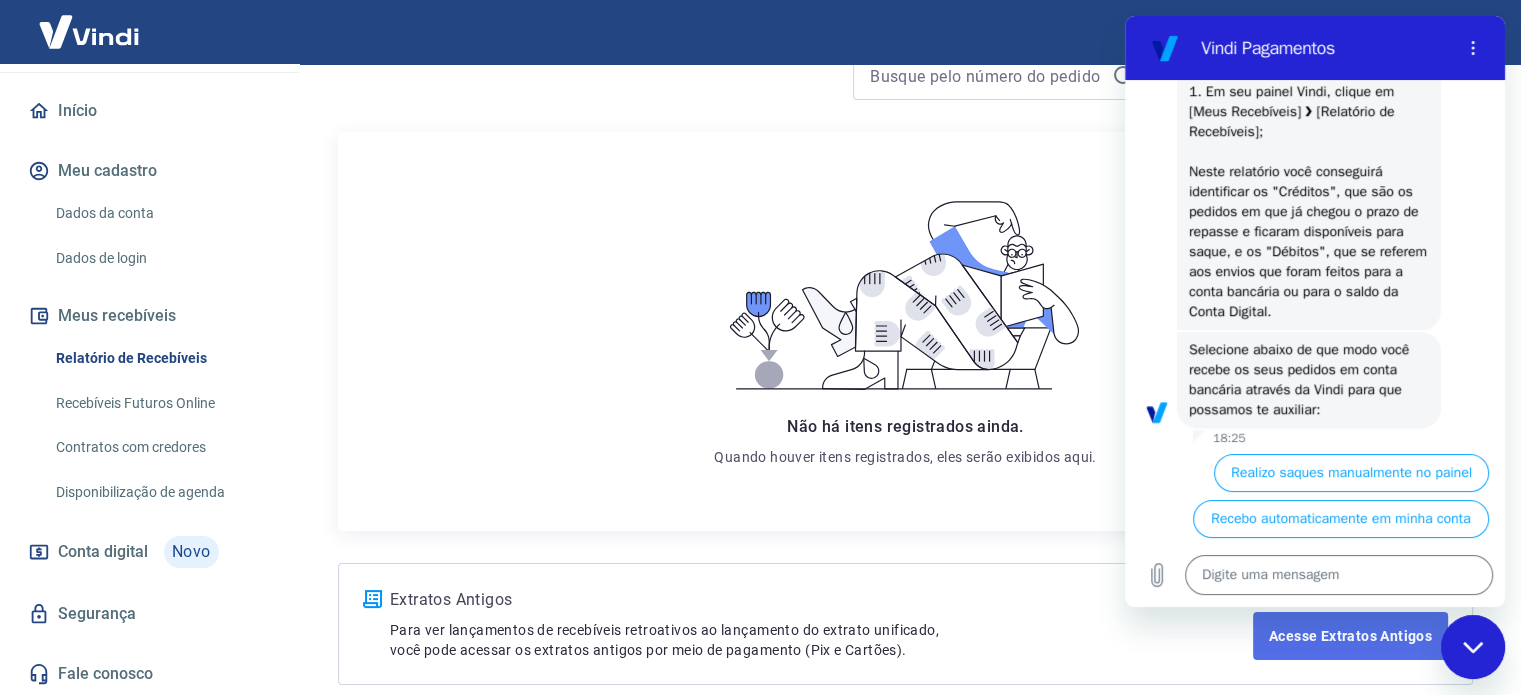 click on "Acesse Extratos Antigos" at bounding box center (1350, 636) 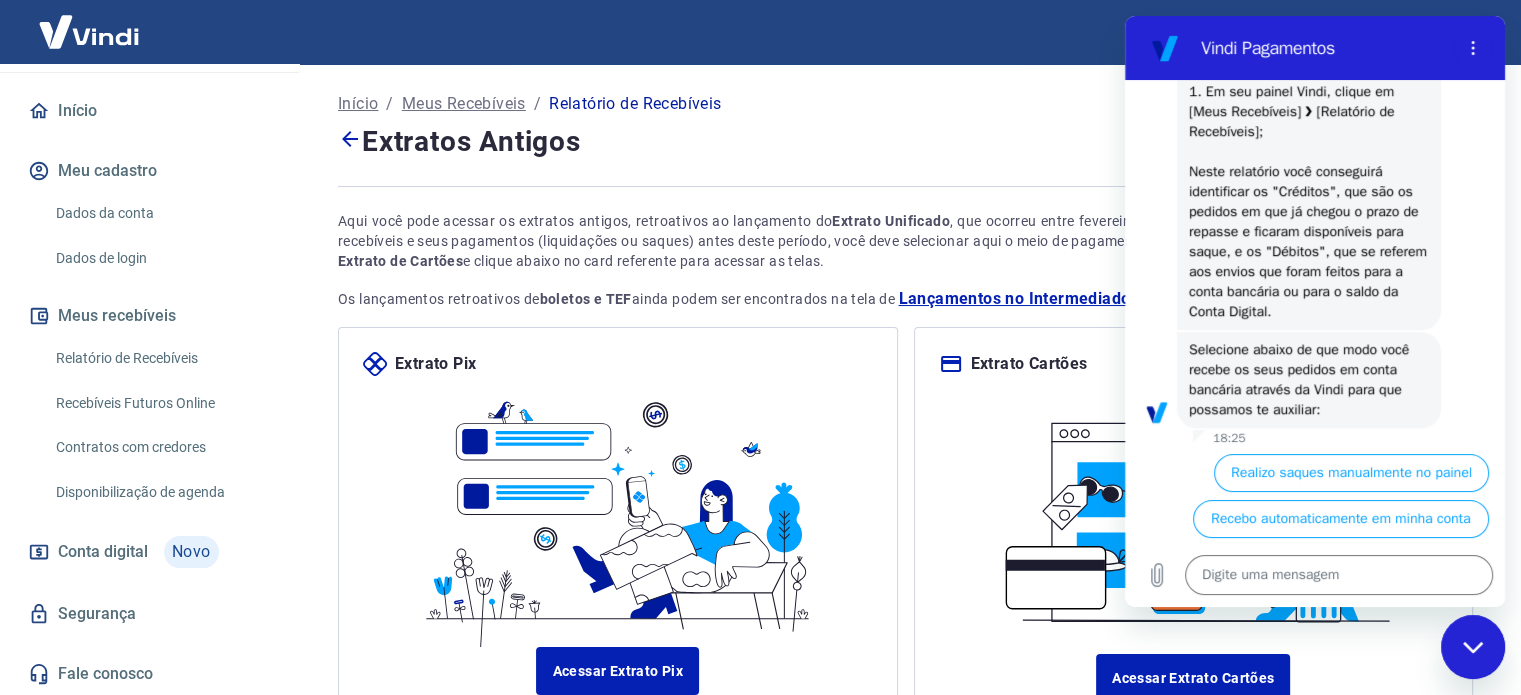 scroll, scrollTop: 0, scrollLeft: 0, axis: both 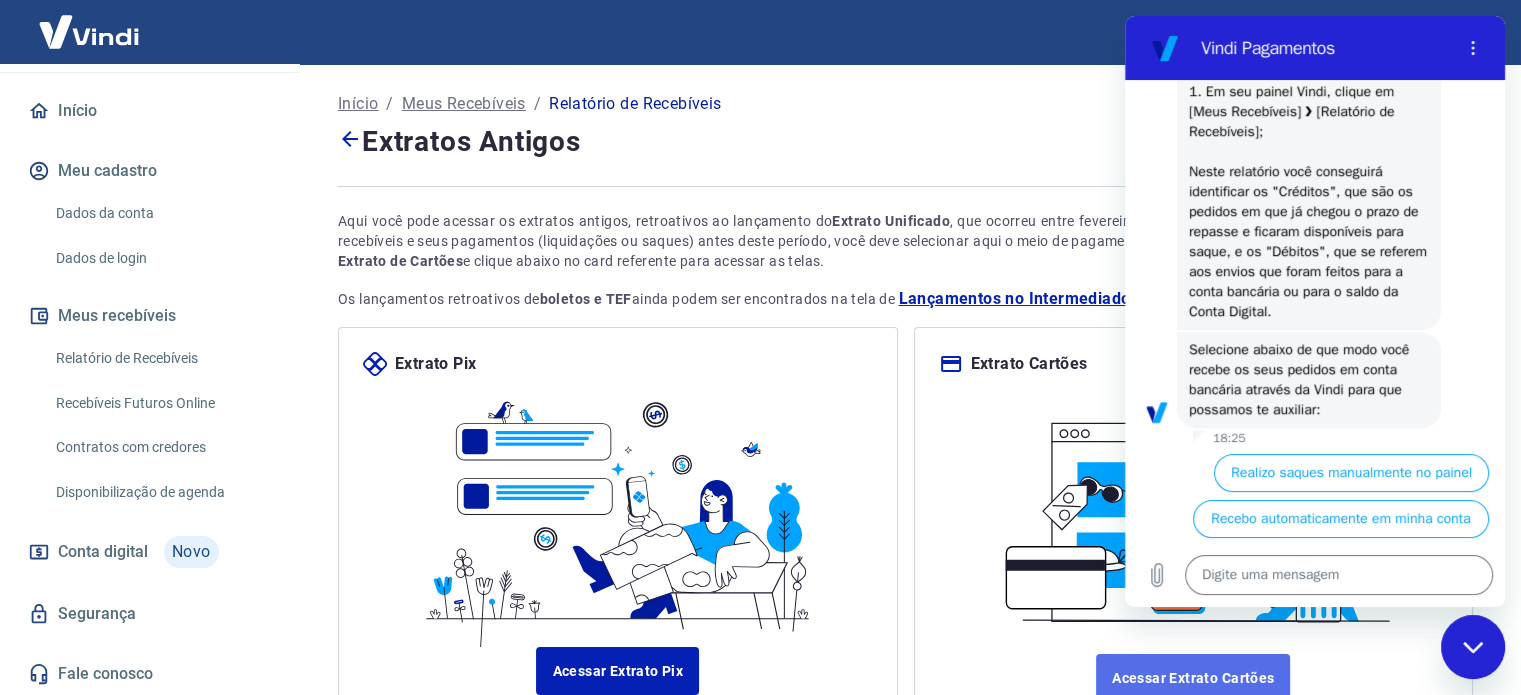 click on "Acessar Extrato Cartões" at bounding box center (1193, 678) 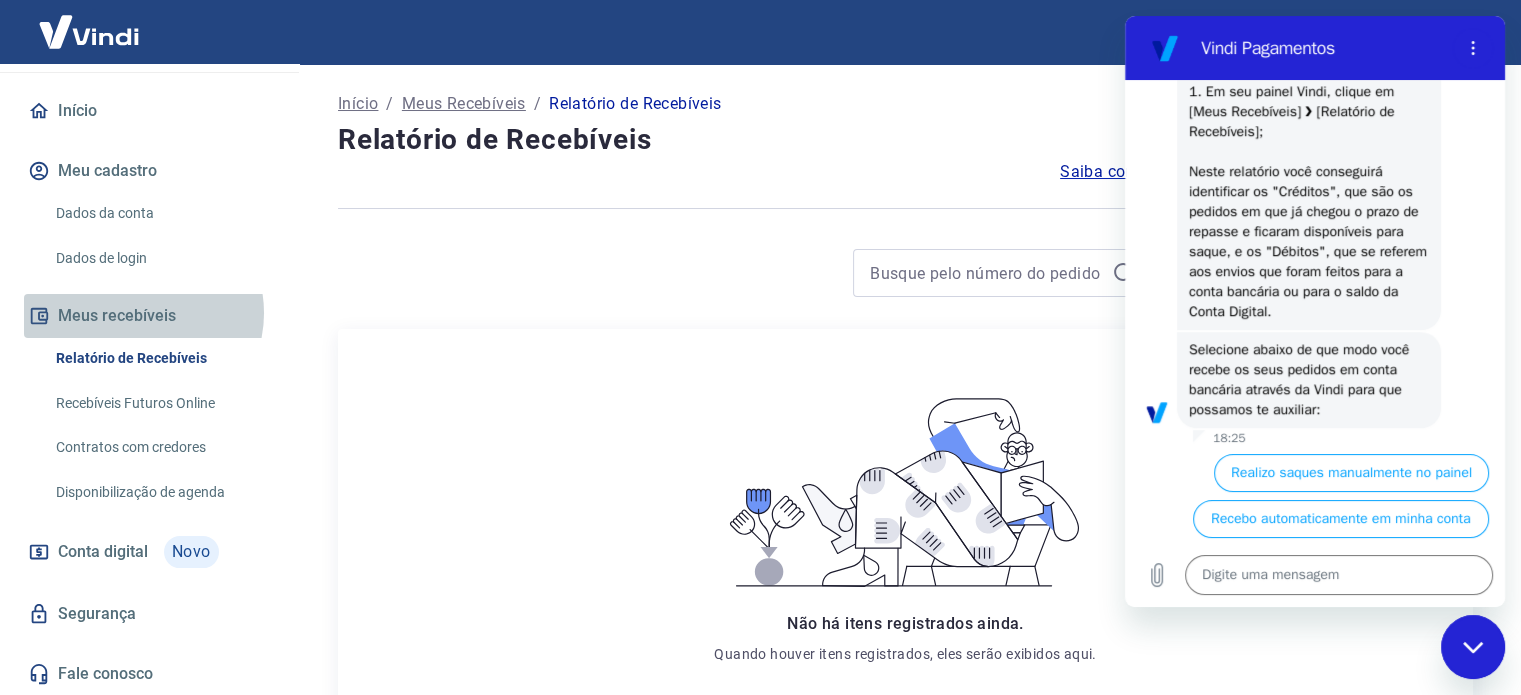 click on "Meus recebíveis" at bounding box center [149, 316] 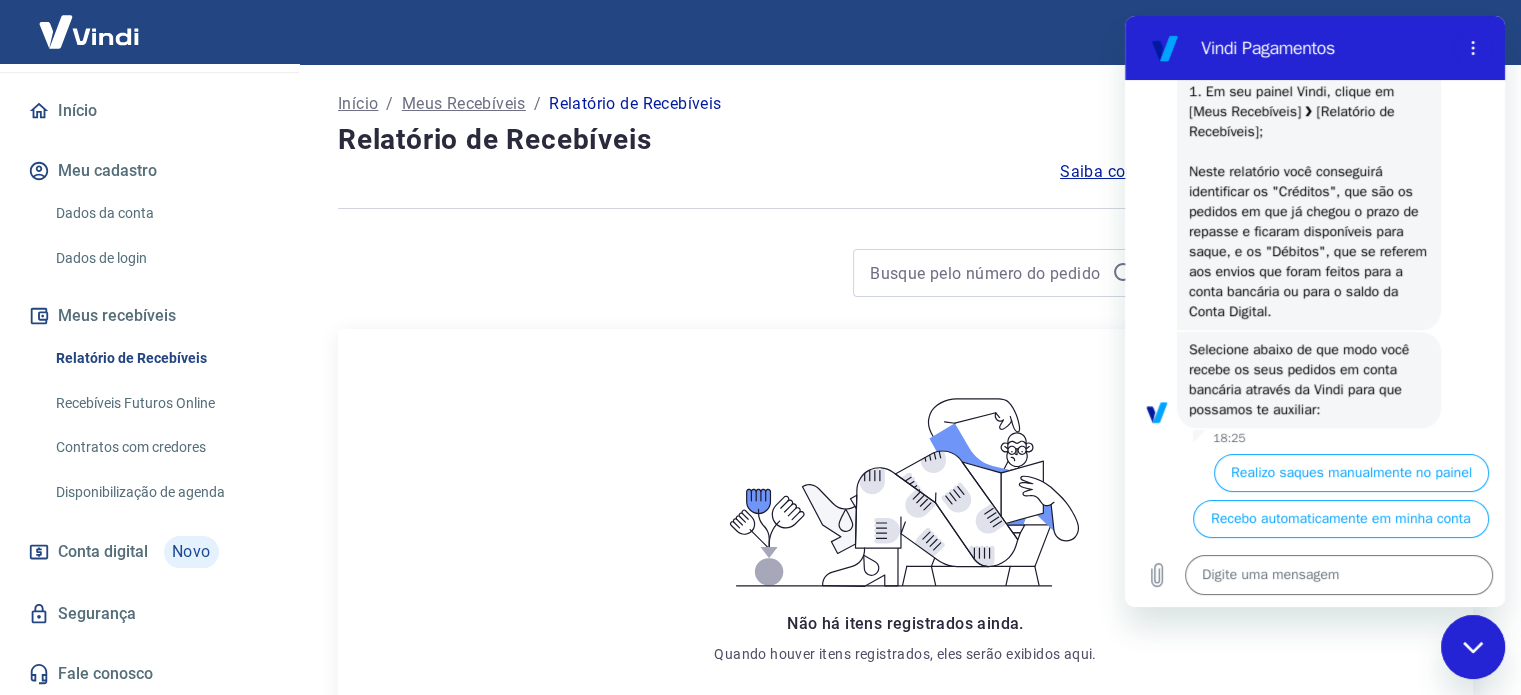 click on "Saiba como funciona a programação dos recebimentos" at bounding box center (1266, 172) 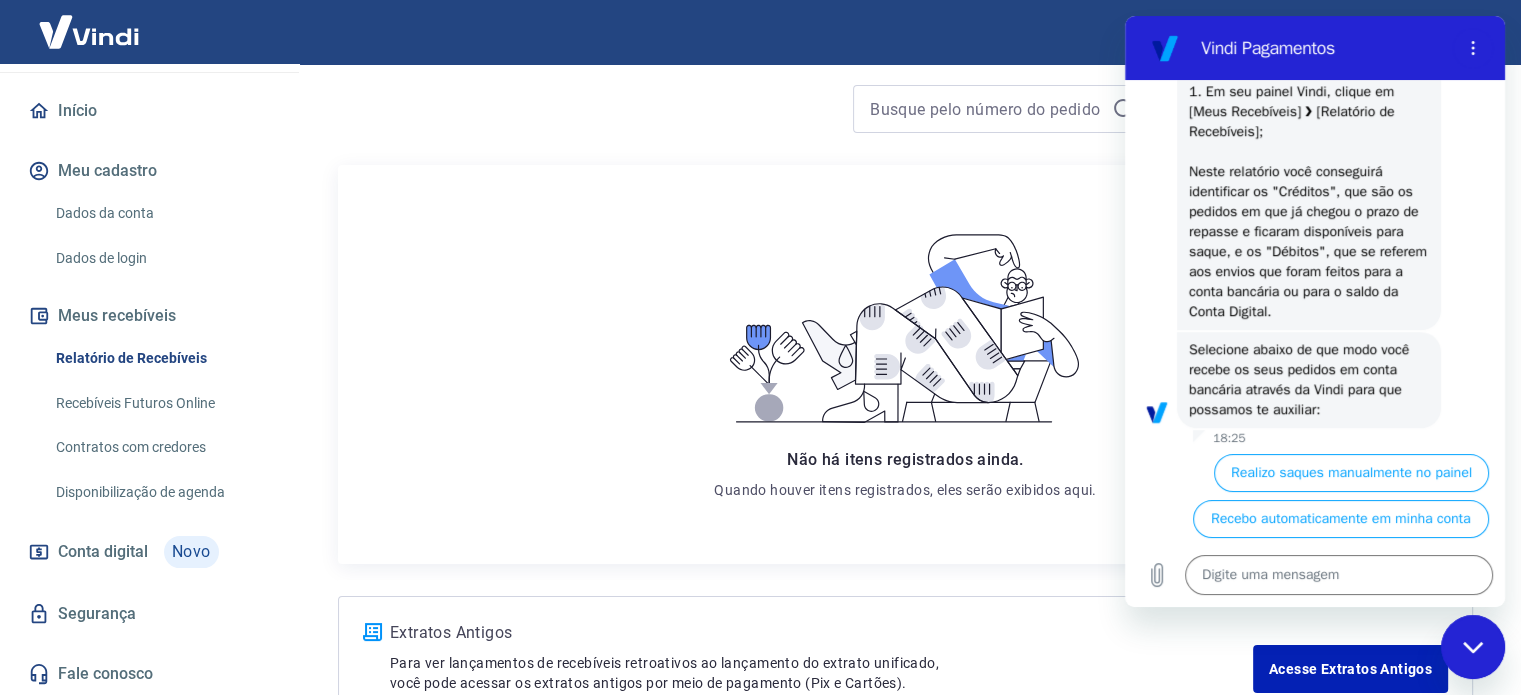 scroll, scrollTop: 200, scrollLeft: 0, axis: vertical 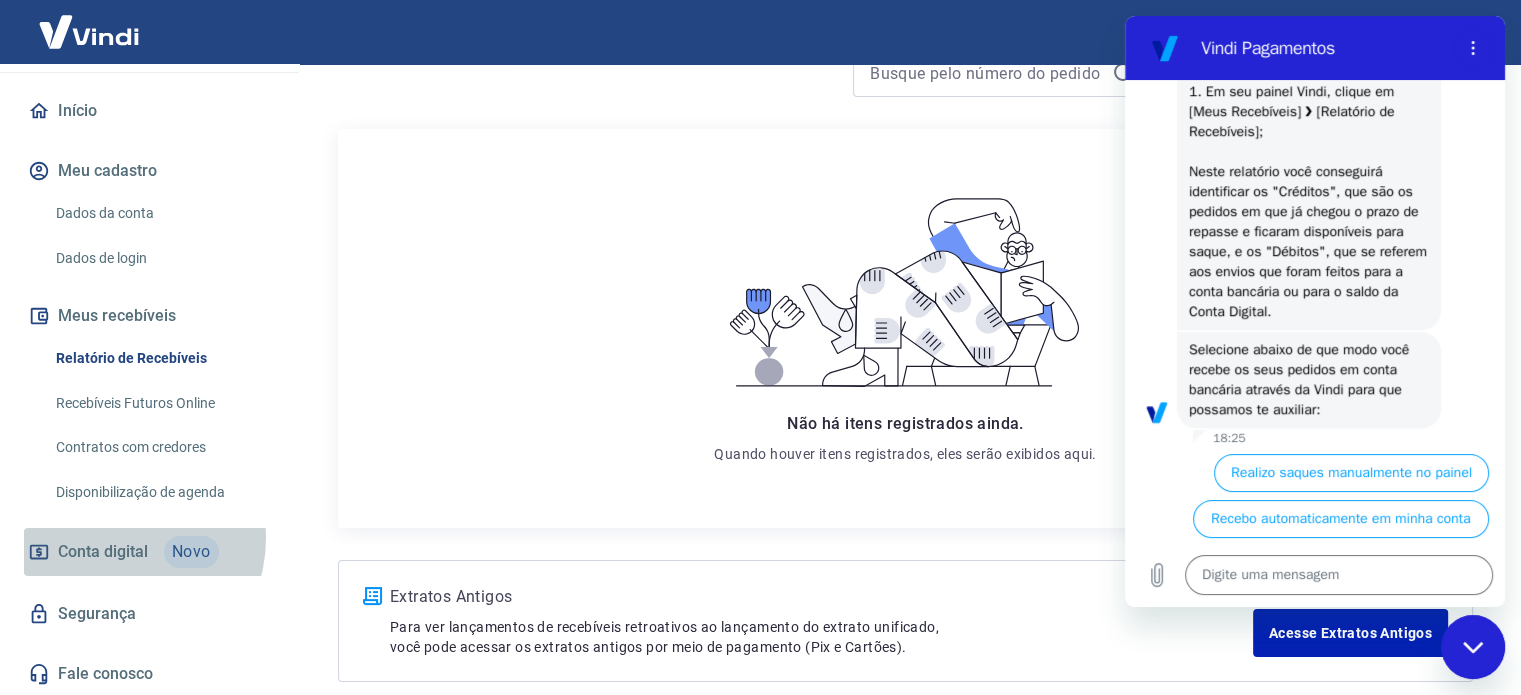 click on "Conta digital" at bounding box center (103, 552) 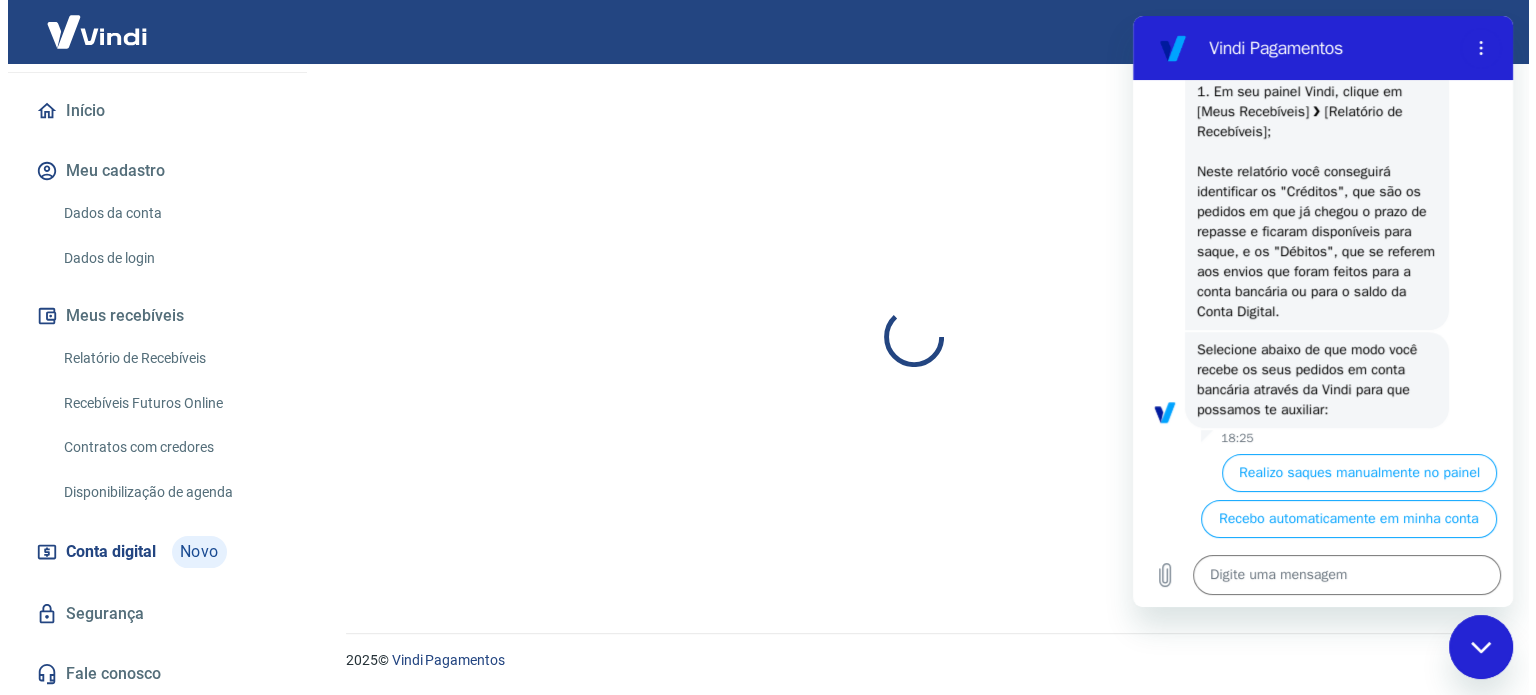 scroll, scrollTop: 0, scrollLeft: 0, axis: both 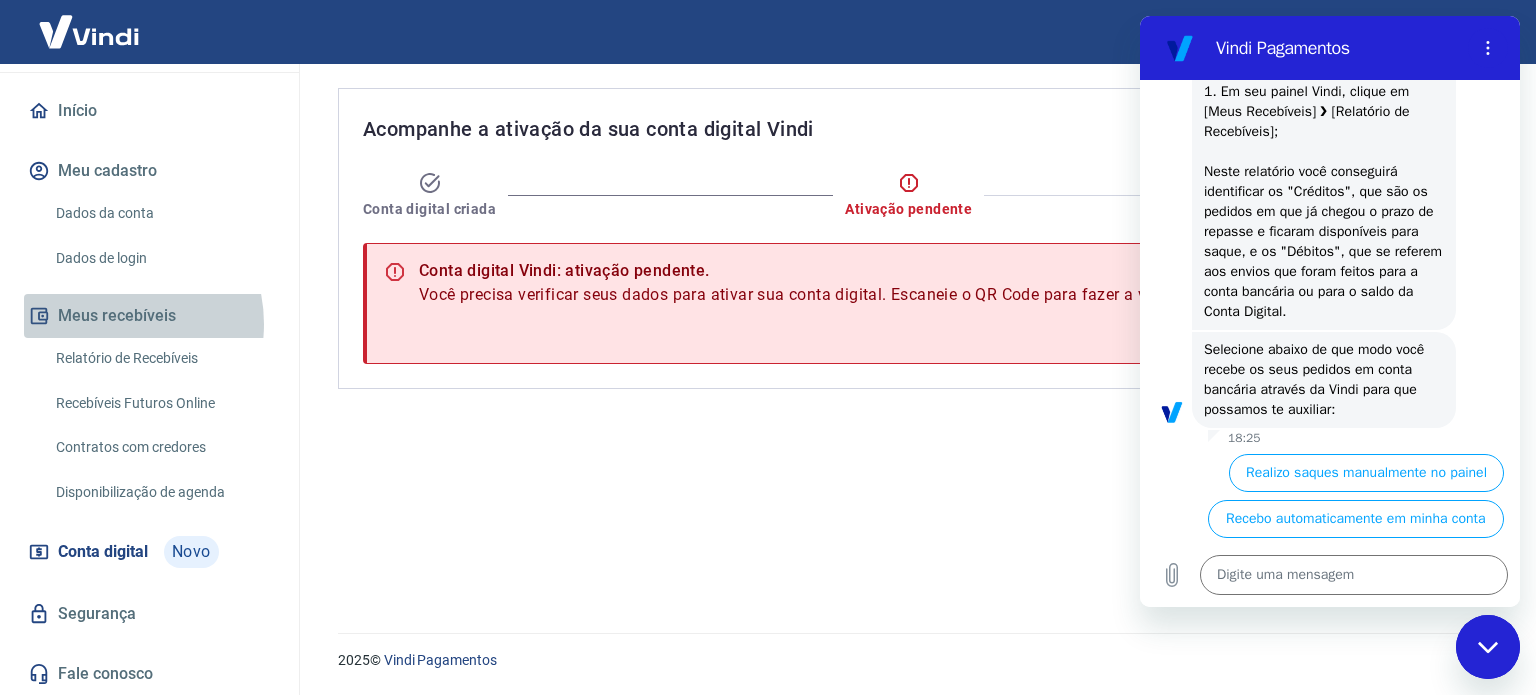 click on "Meus recebíveis" at bounding box center [149, 316] 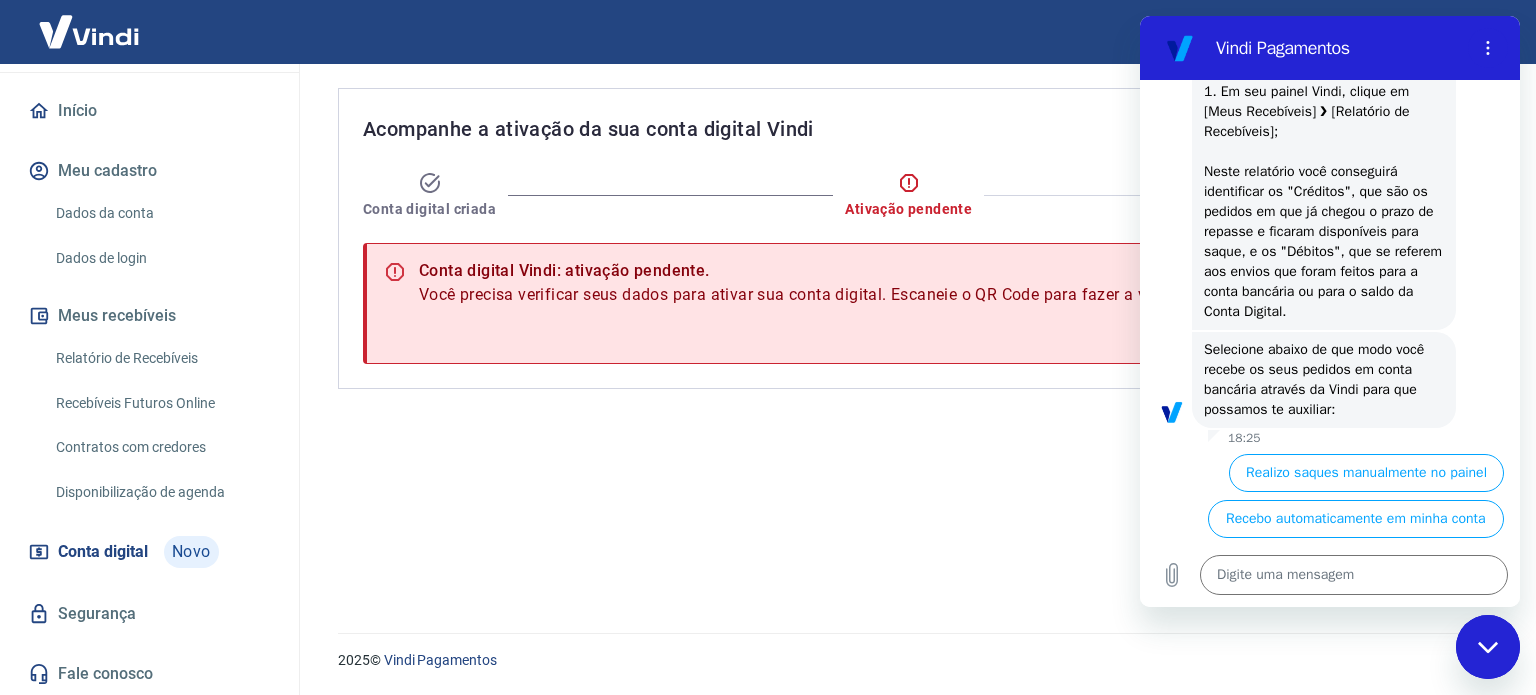 click on "Recebíveis Futuros Online" at bounding box center (161, 403) 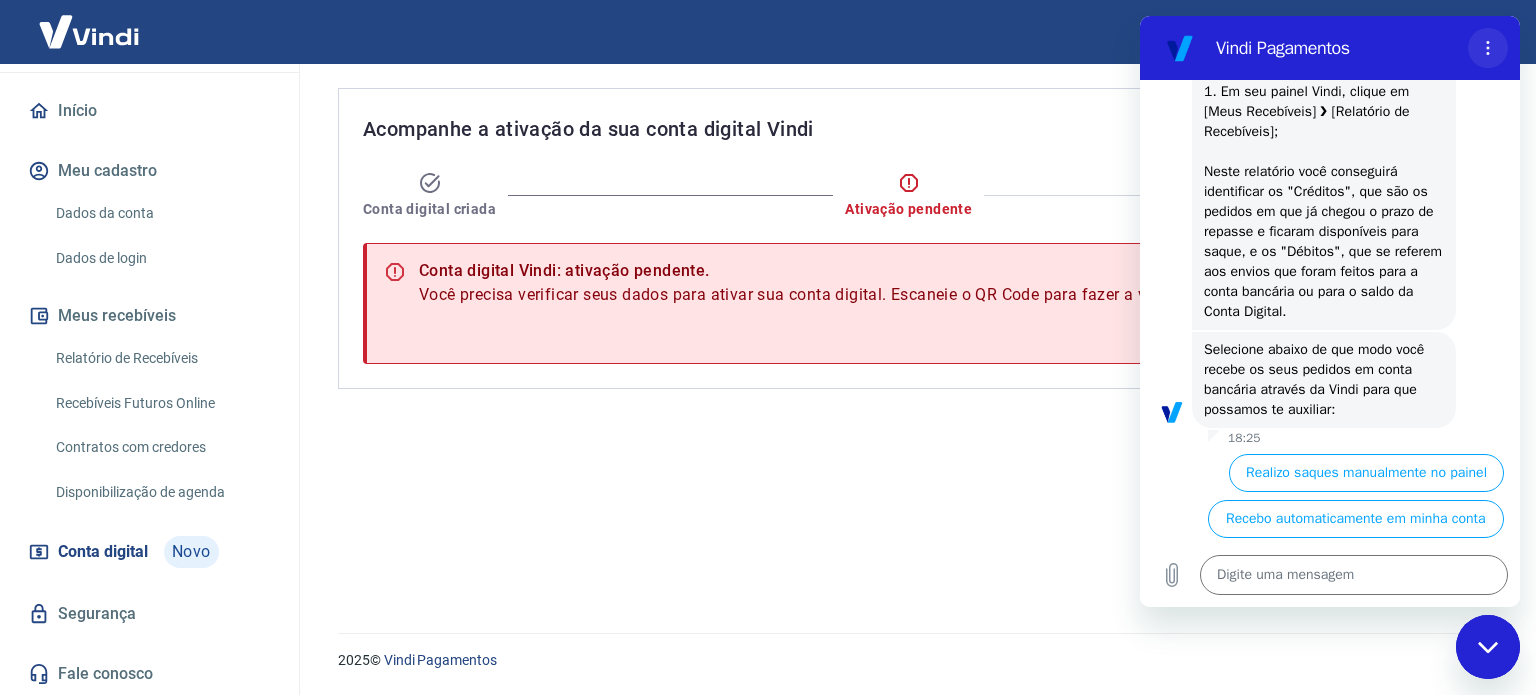 drag, startPoint x: 1492, startPoint y: 51, endPoint x: 1439, endPoint y: 34, distance: 55.65968 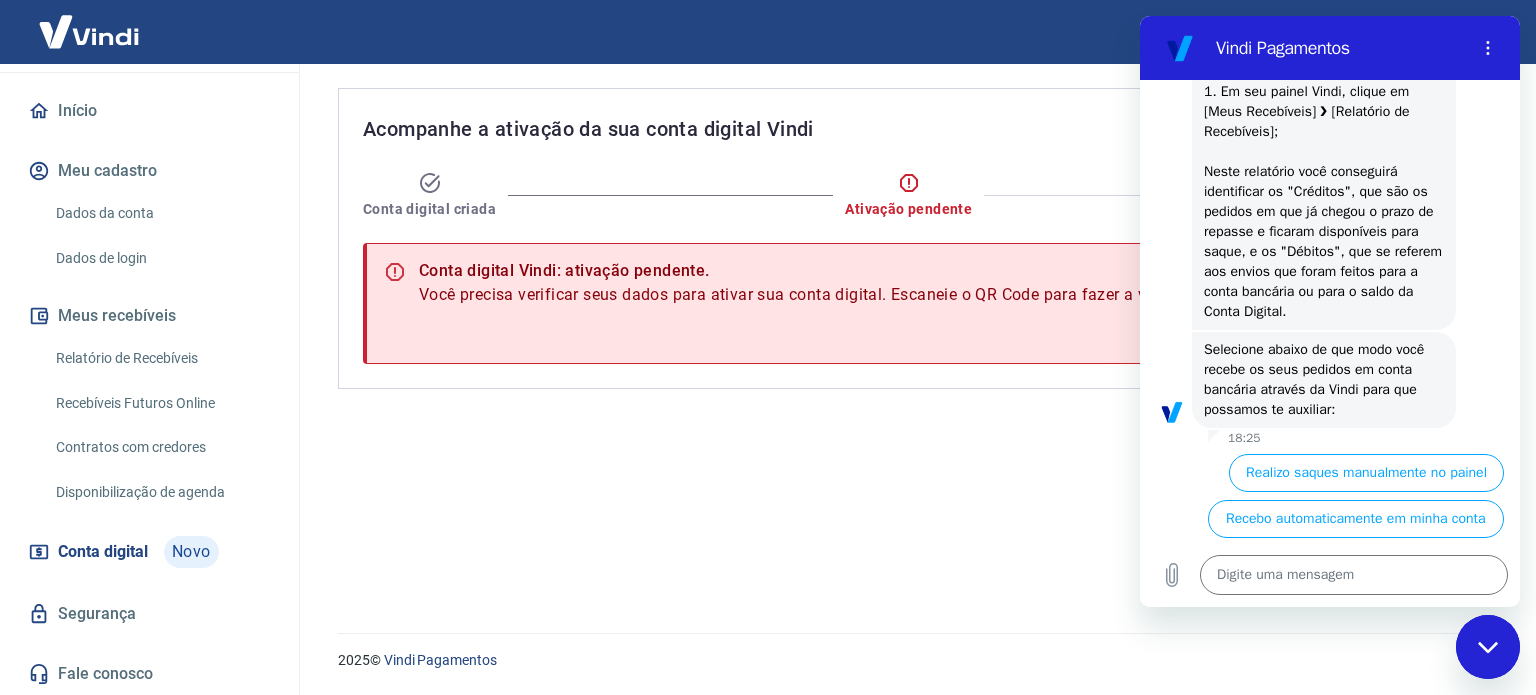 click on "Conta digital" at bounding box center (103, 552) 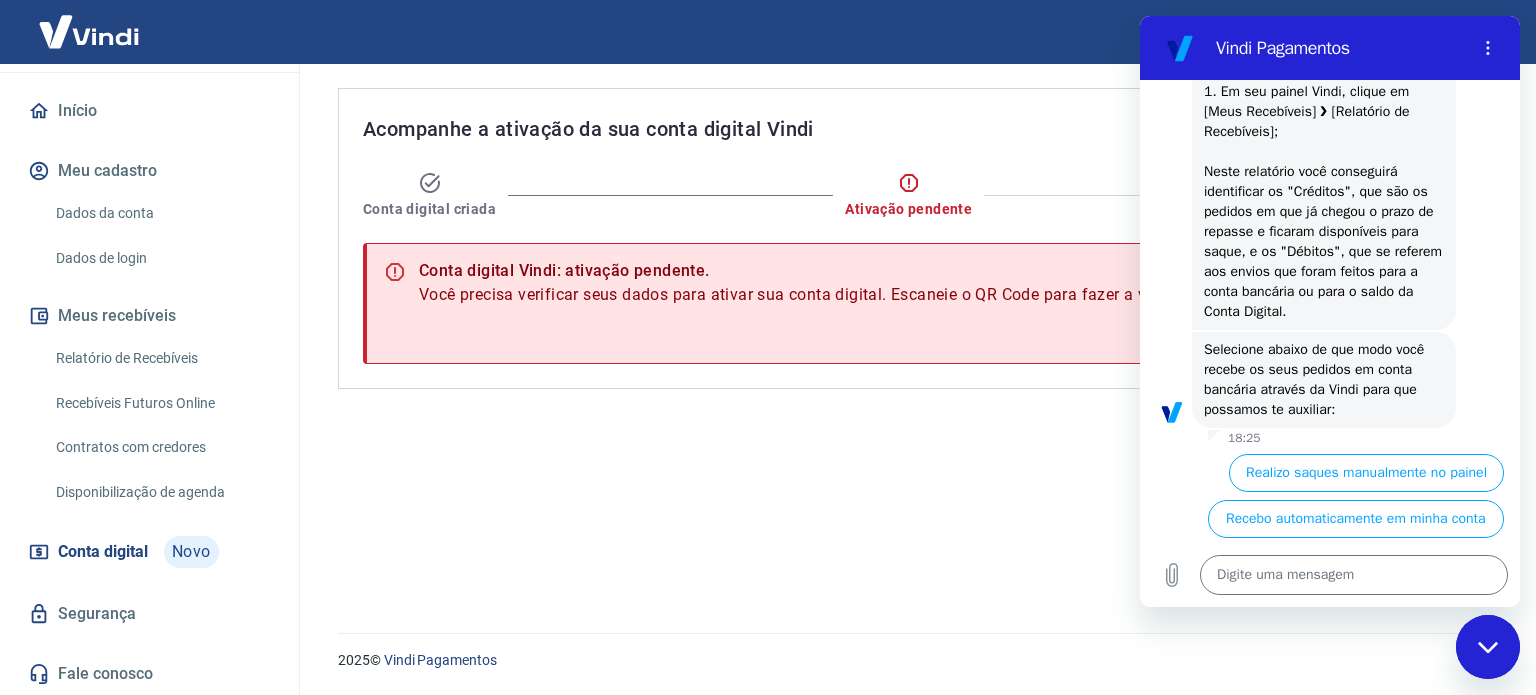 click on "Acompanhe a ativação da sua conta digital Vindi Conta digital criada Ativação pendente Conta digital ativada Conta digital Vindi: ativação pendente. Você precisa verificar seus dados para ativar sua conta digital. Escaneie o QR Code para fazer a verificação. Você precisa verificar seus dados para ativar sua conta digital. Acesse o link para fazer a verificação. Fazer verificação" at bounding box center [913, 336] 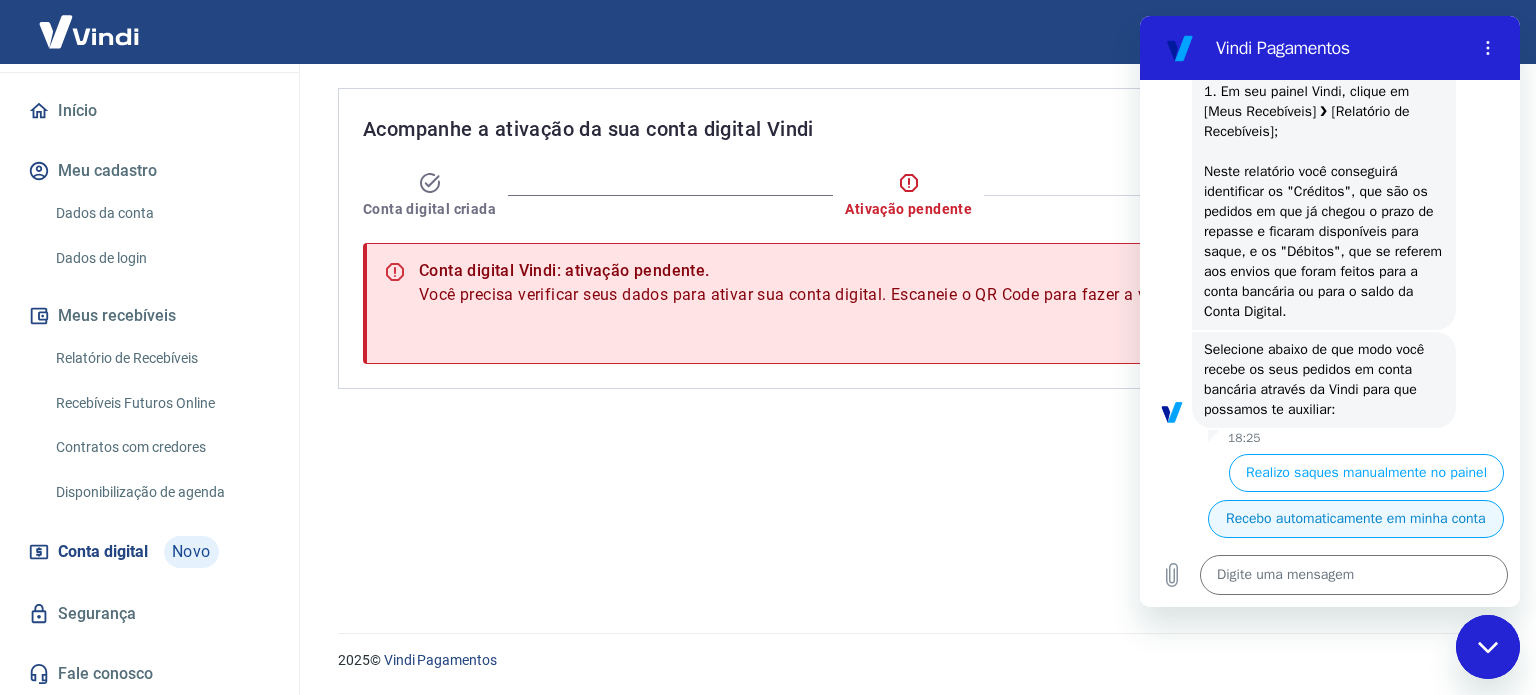 click on "Recebo automaticamente em minha conta" at bounding box center [1356, 519] 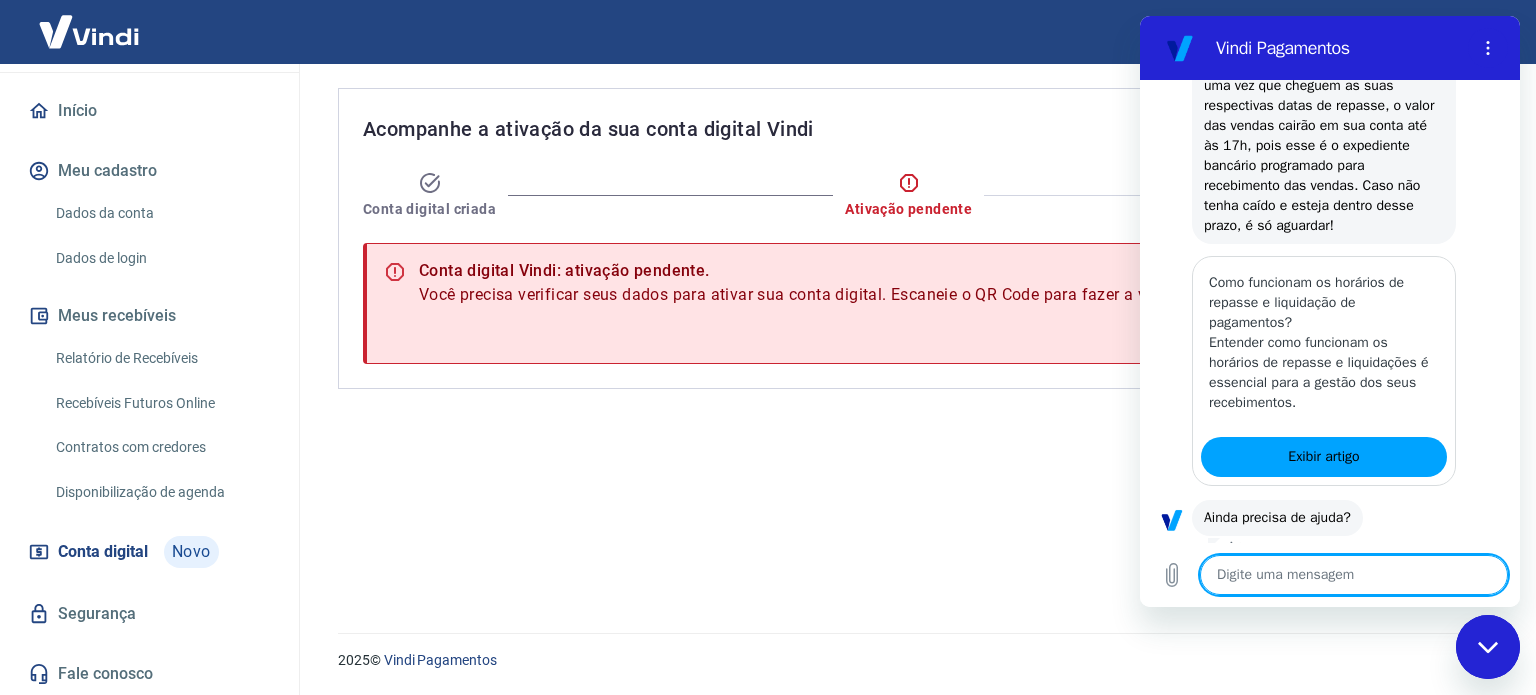 scroll, scrollTop: 2099, scrollLeft: 0, axis: vertical 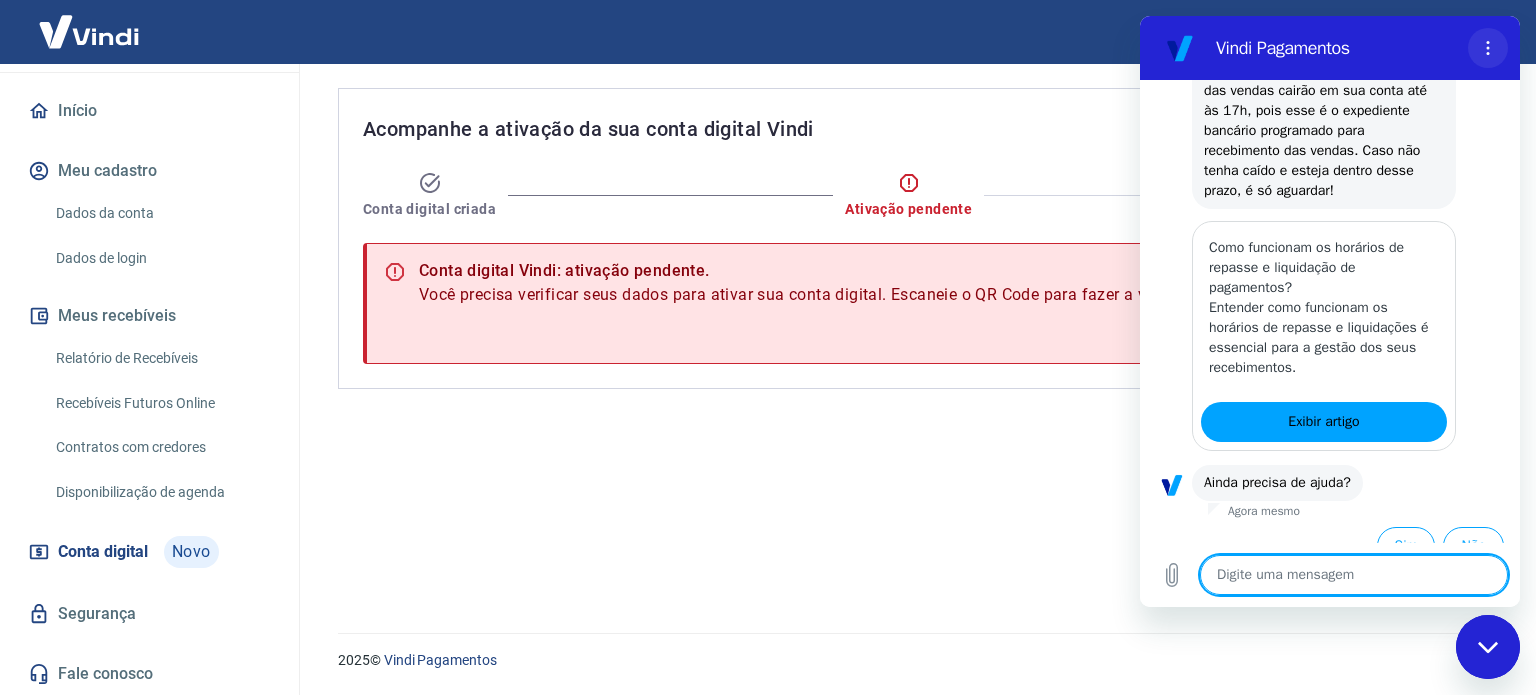 click at bounding box center (1488, 48) 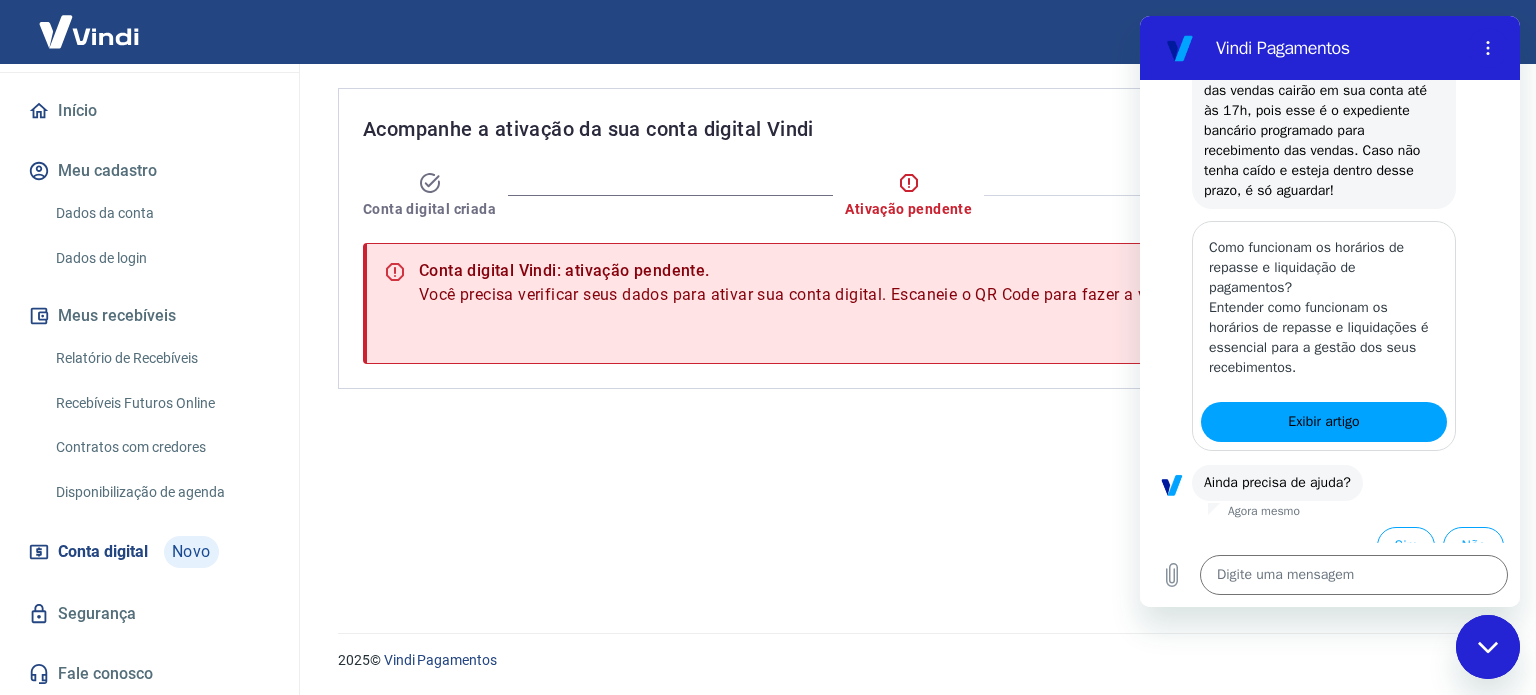 click at bounding box center [1488, 647] 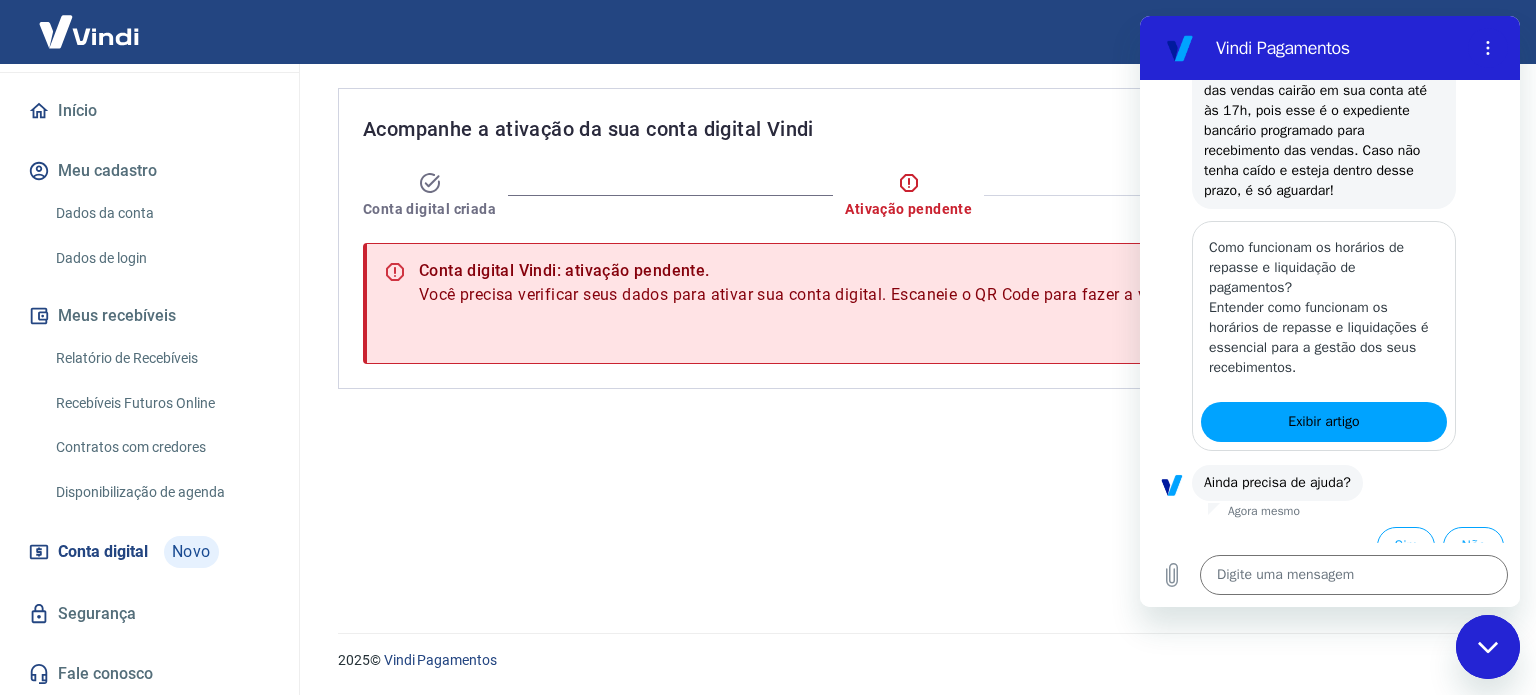 type on "x" 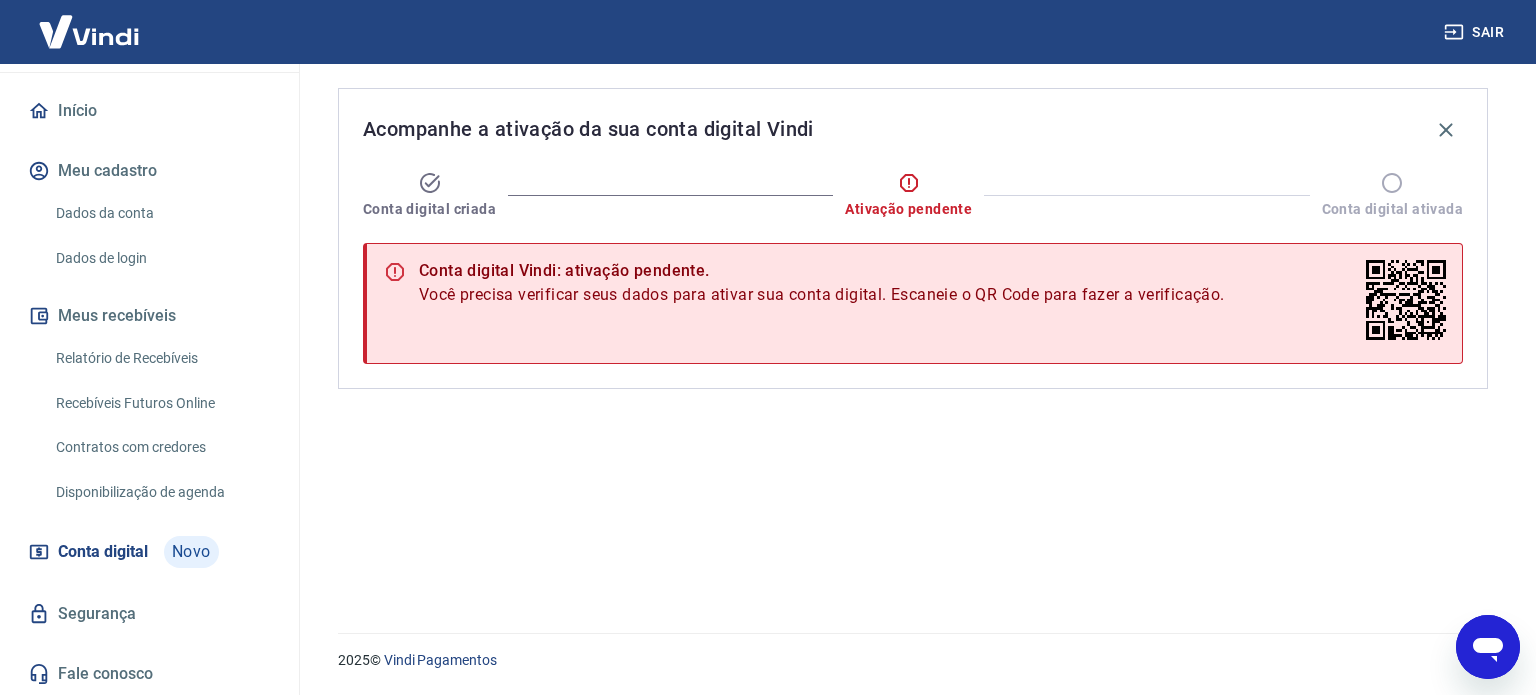 click on "Acompanhe a ativação da sua conta digital Vindi Conta digital criada Ativação pendente Conta digital ativada Conta digital Vindi: ativação pendente. Você precisa verificar seus dados para ativar sua conta digital. Escaneie o QR Code para fazer a verificação. Você precisa verificar seus dados para ativar sua conta digital. Acesse o link para fazer a verificação. Fazer verificação" at bounding box center [913, 336] 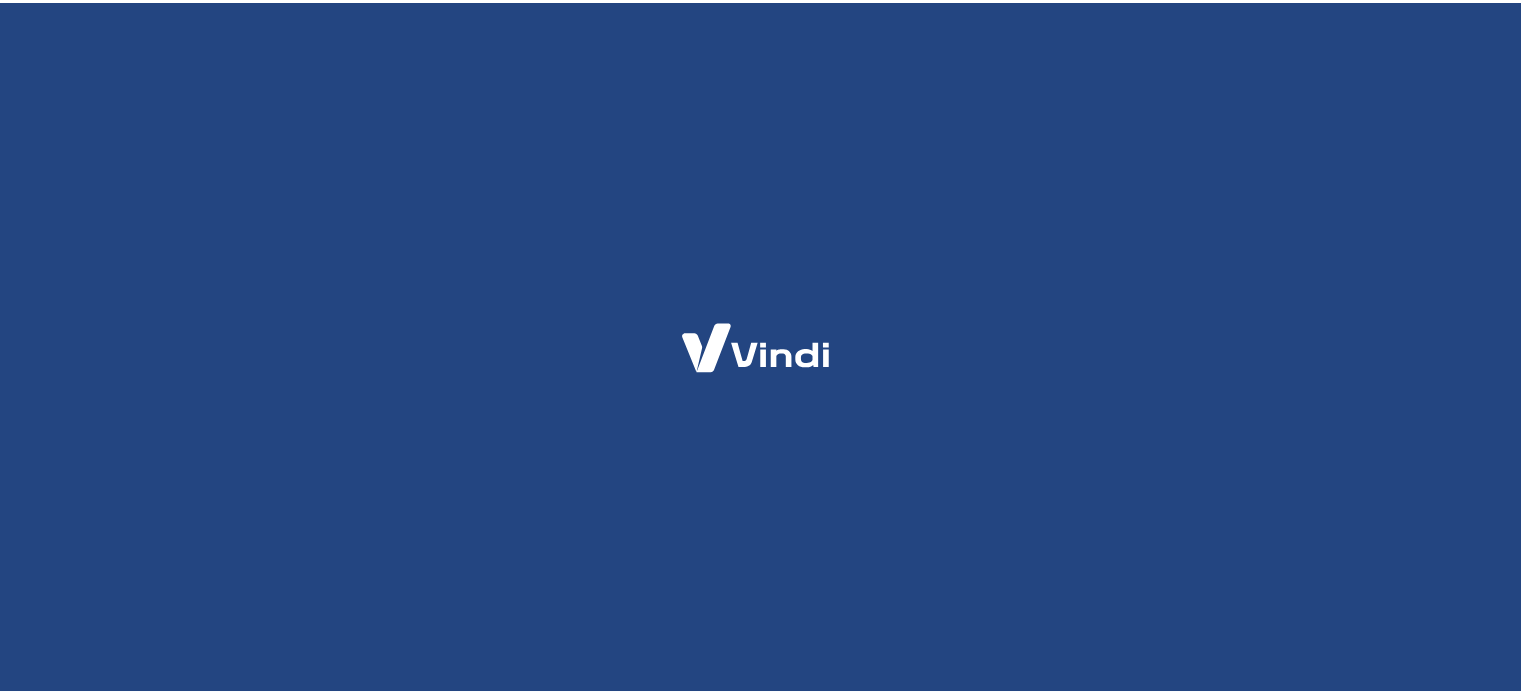 scroll, scrollTop: 0, scrollLeft: 0, axis: both 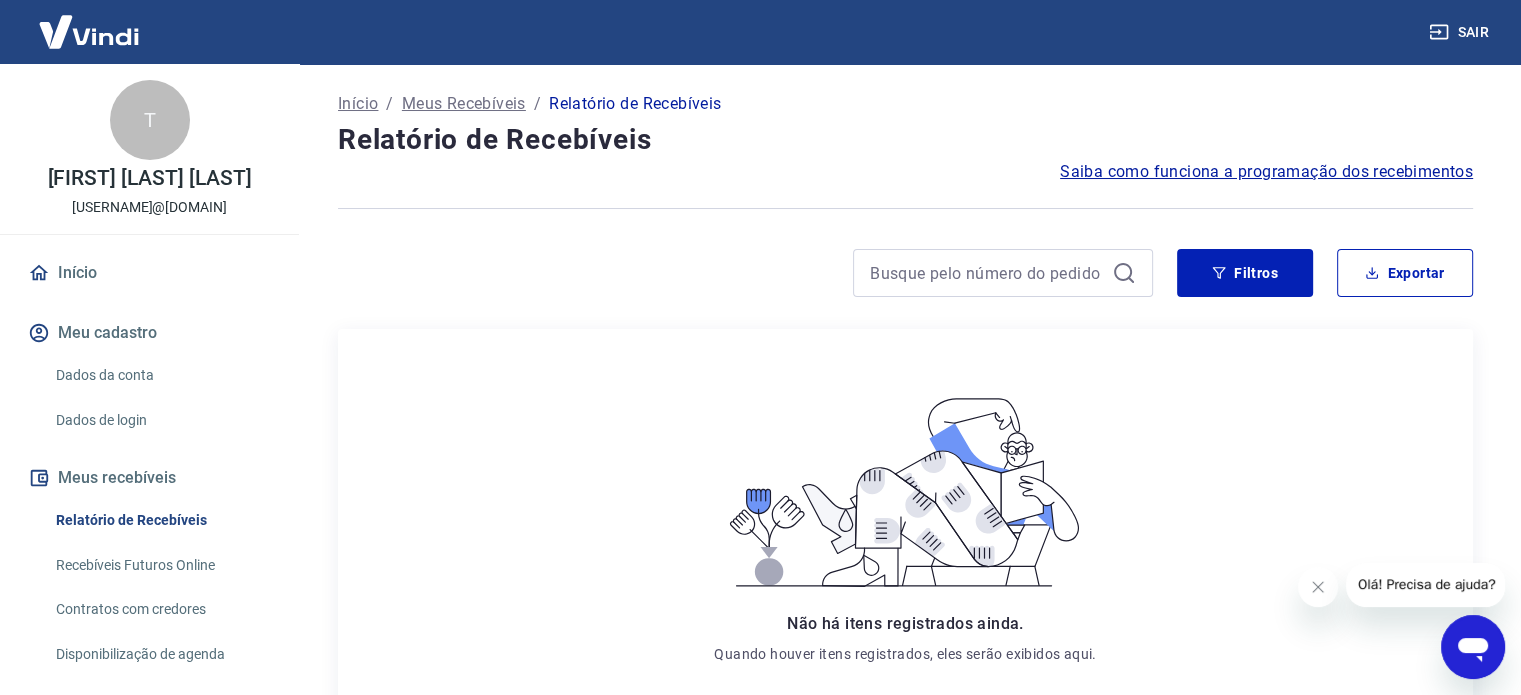 click on "Saiba como funciona a programação dos recebimentos" at bounding box center [1266, 172] 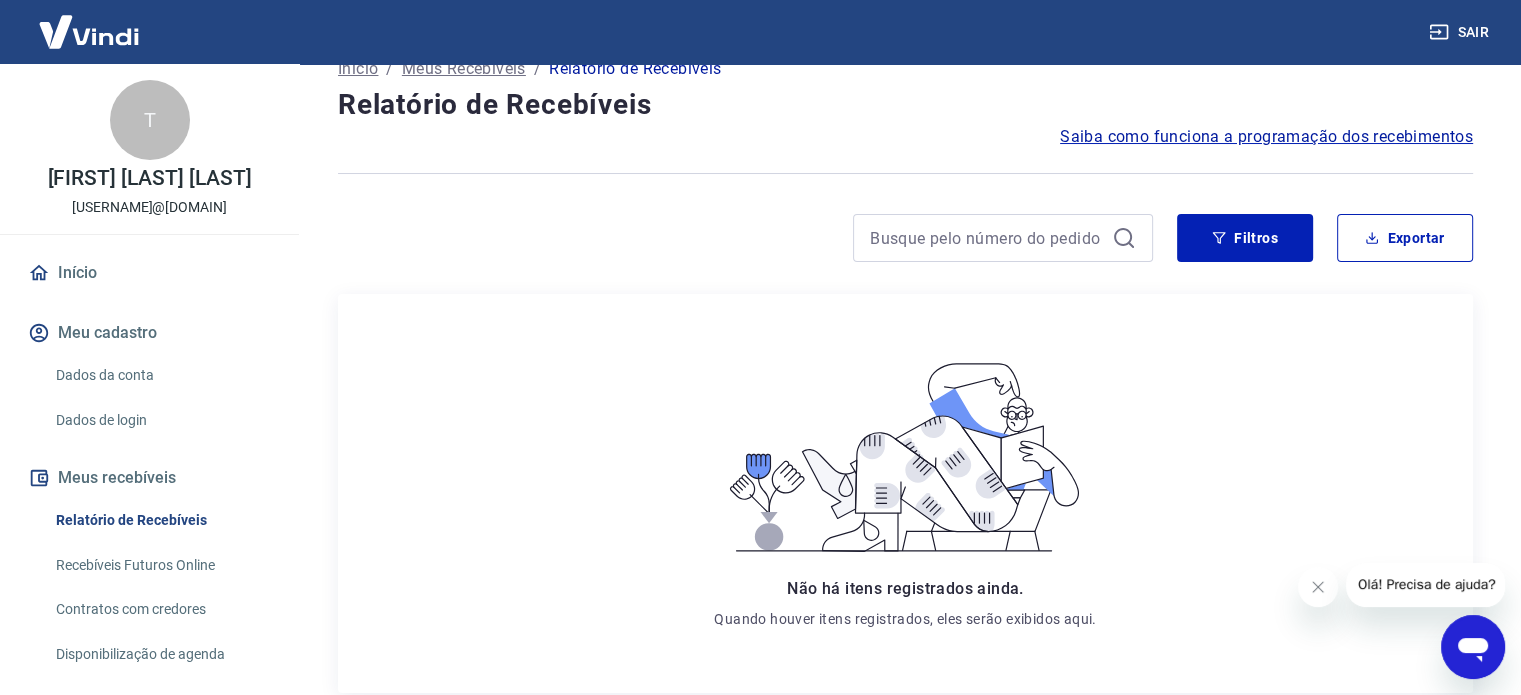 scroll, scrollTop: 0, scrollLeft: 0, axis: both 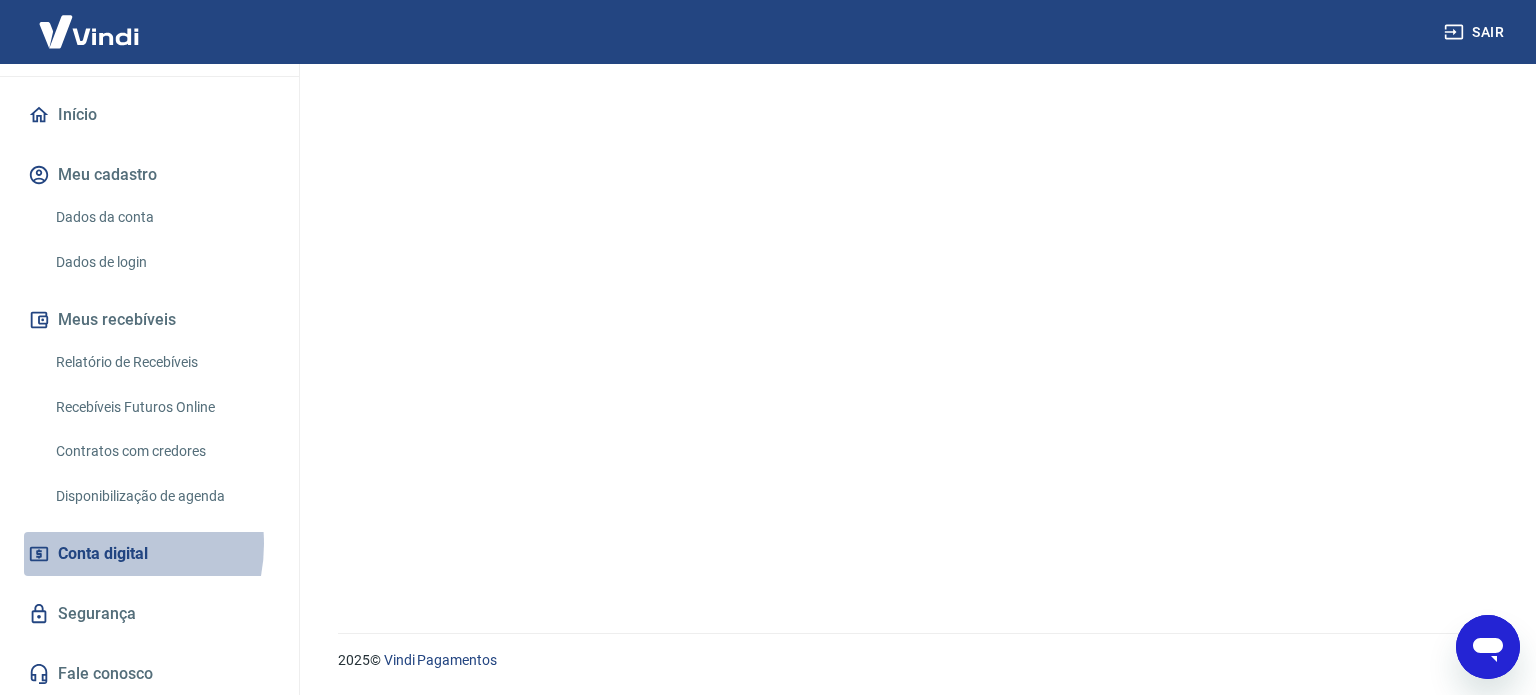 click on "Conta digital" at bounding box center [103, 554] 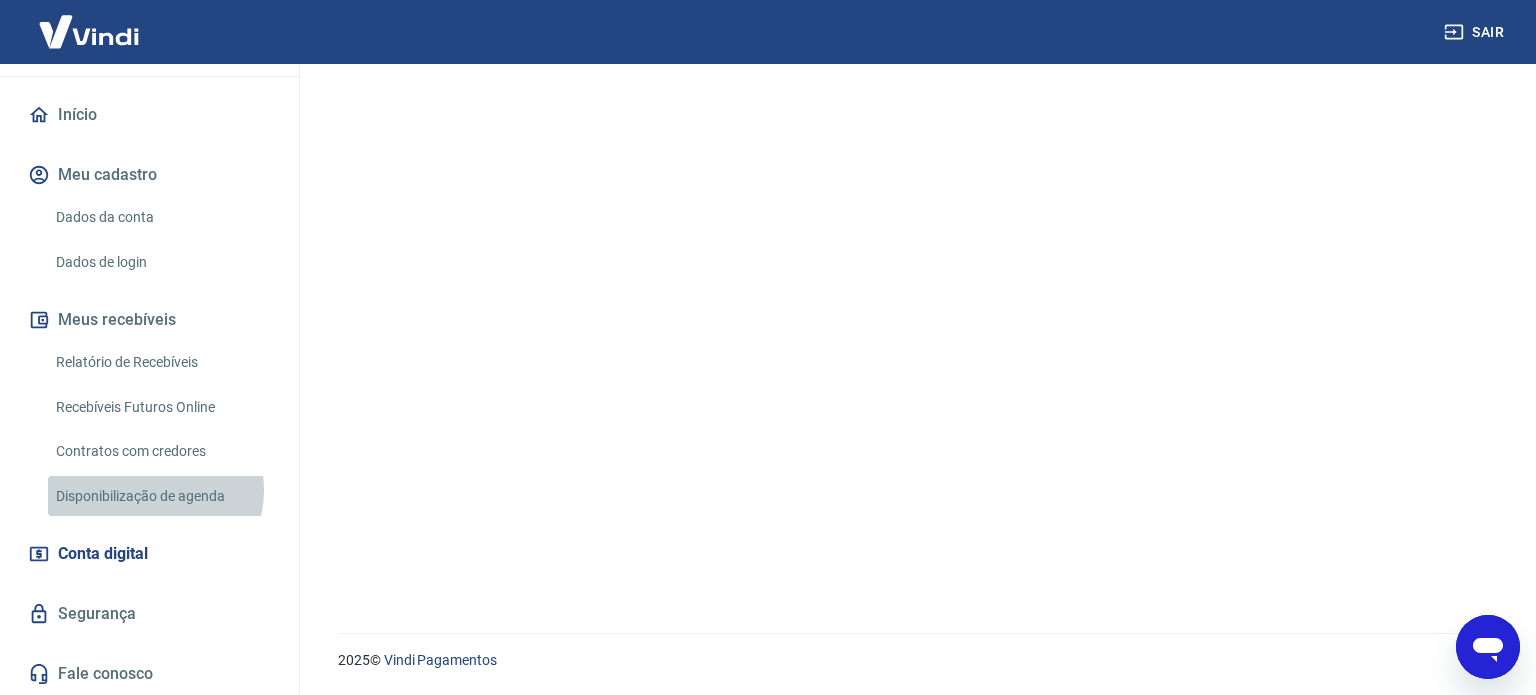 click on "Disponibilização de agenda" at bounding box center (161, 496) 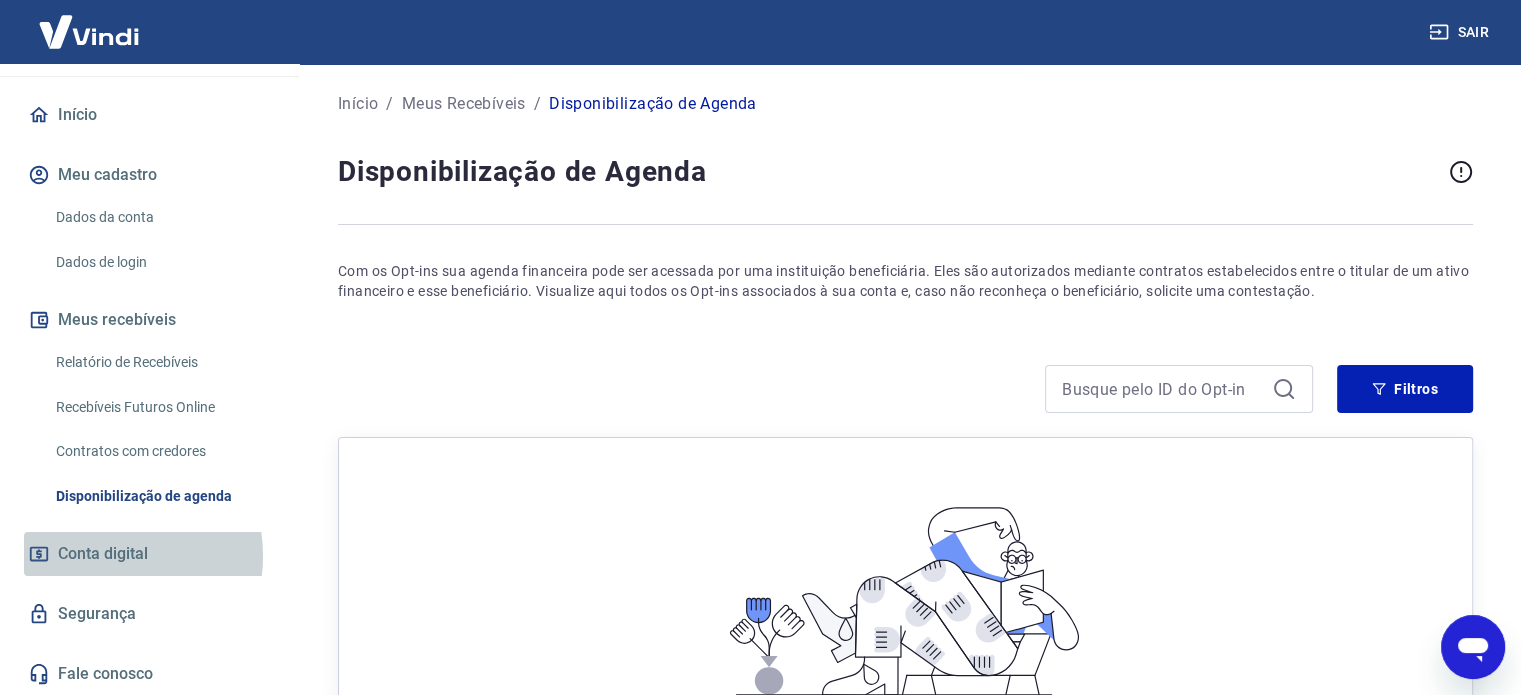 click on "Conta digital" at bounding box center [103, 554] 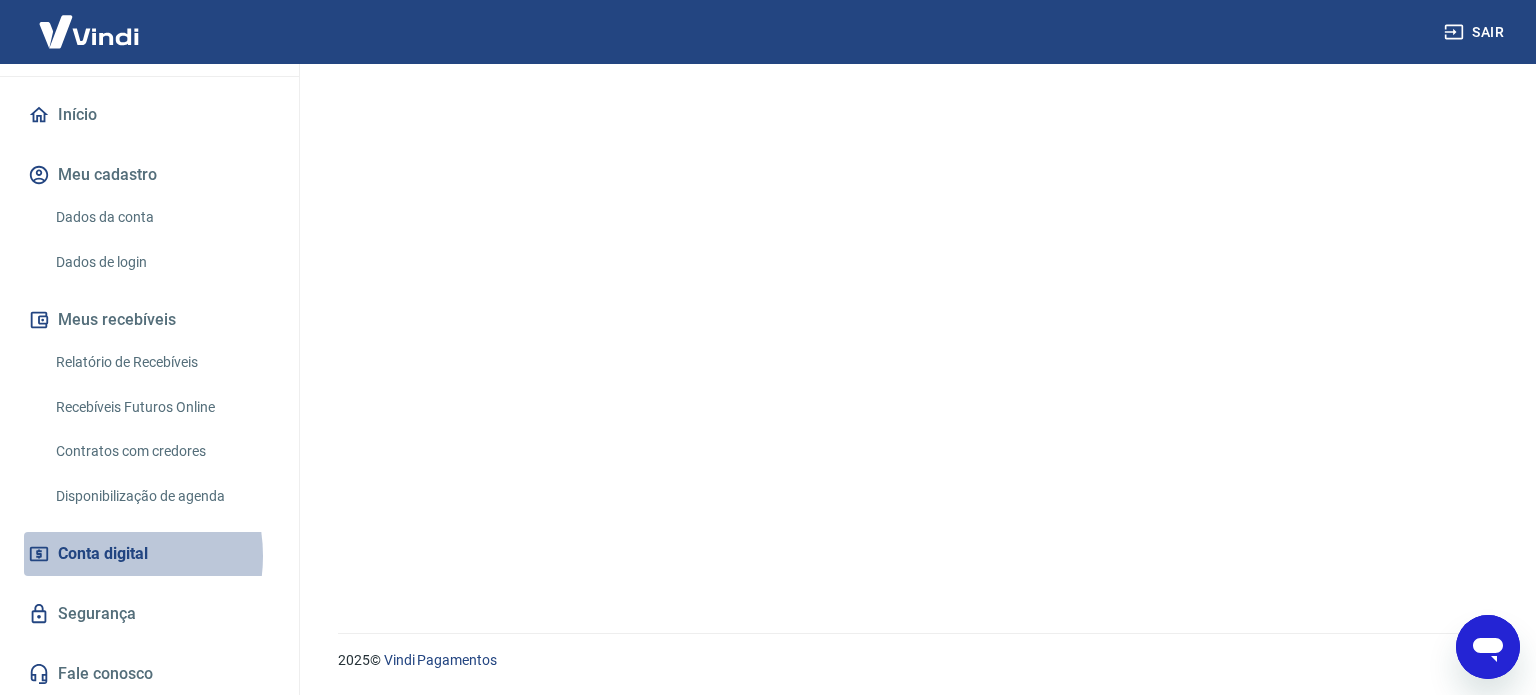 click on "Conta digital" at bounding box center [103, 554] 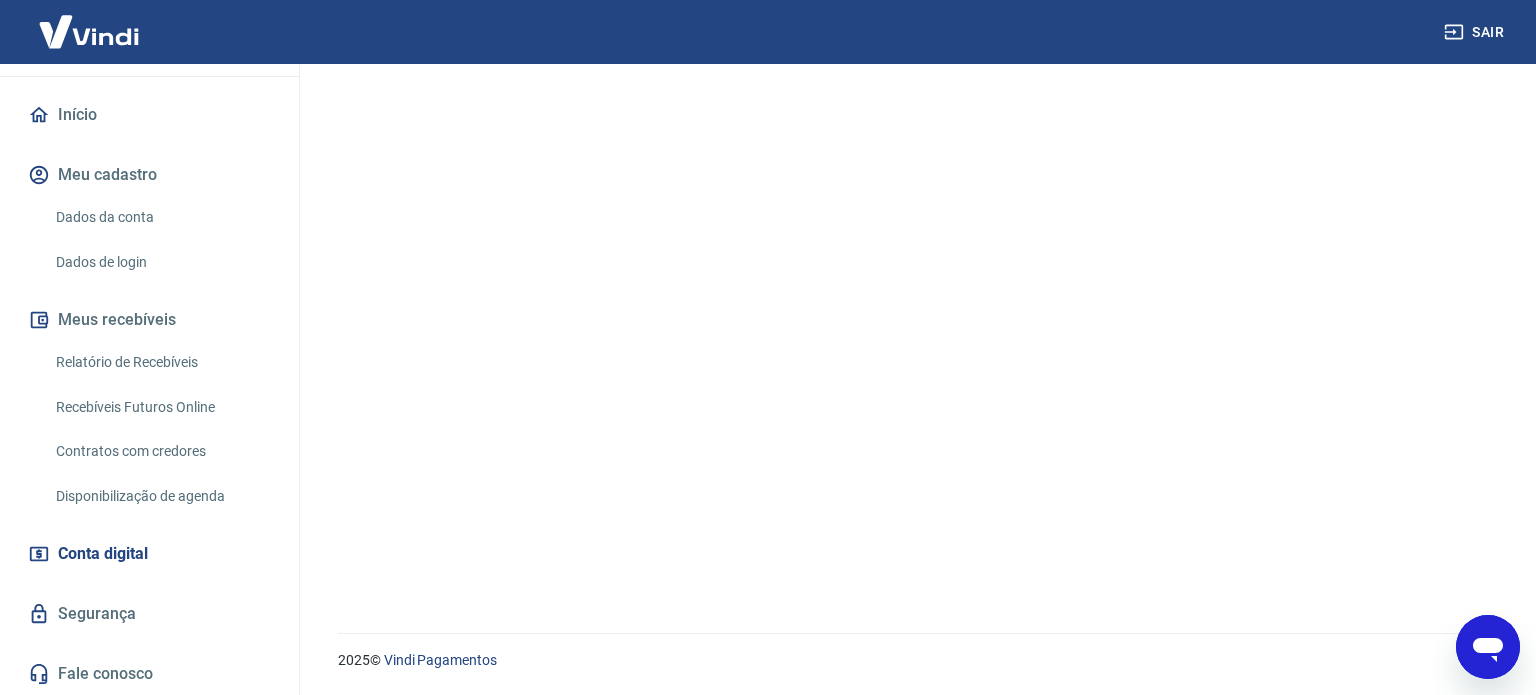 click at bounding box center (89, 31) 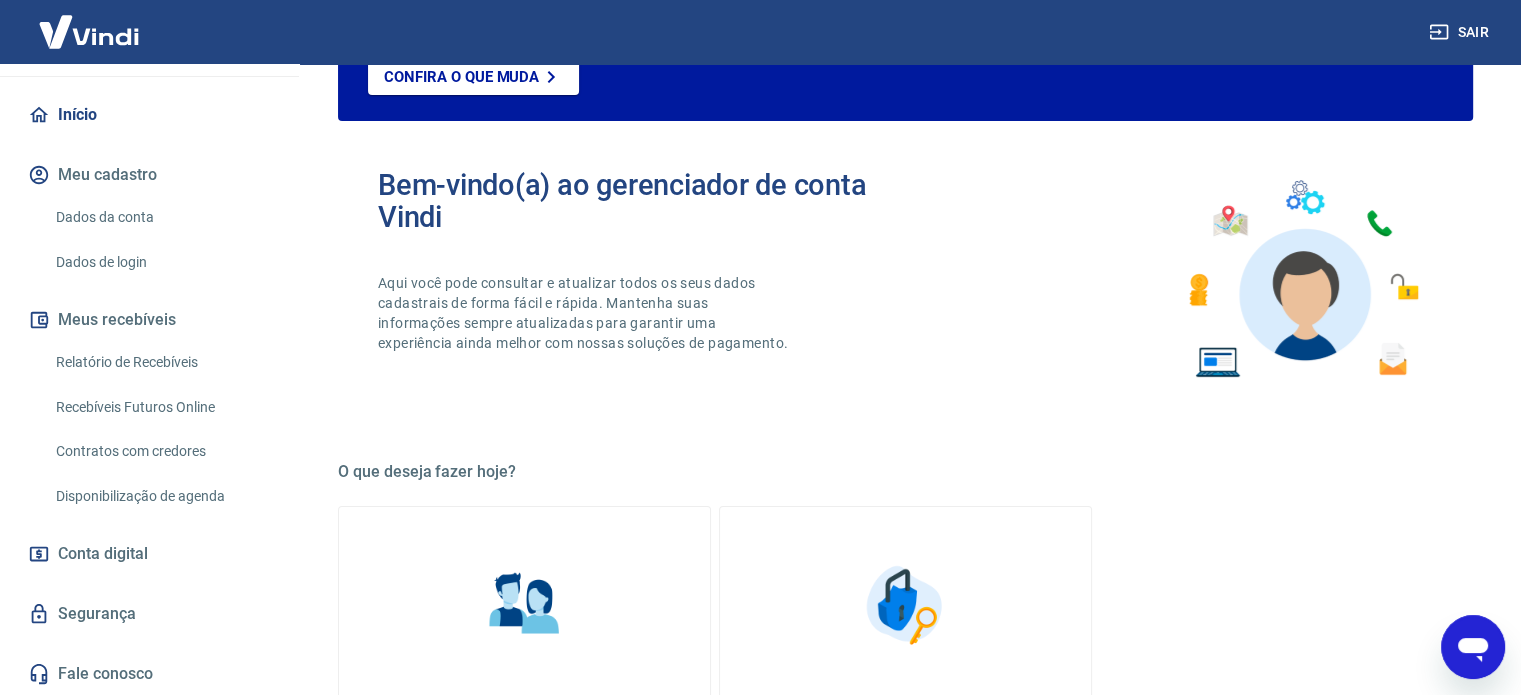 scroll, scrollTop: 0, scrollLeft: 0, axis: both 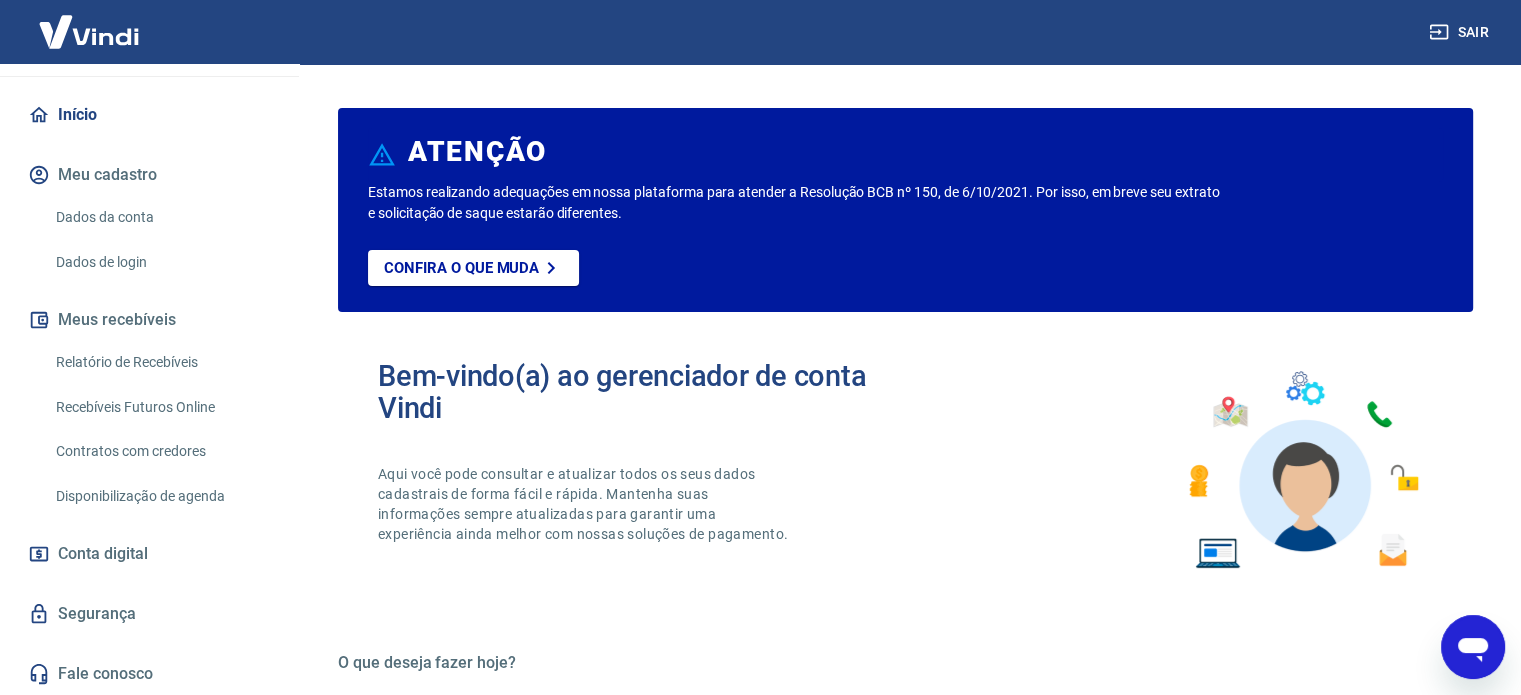 click on "Conta digital" at bounding box center (103, 554) 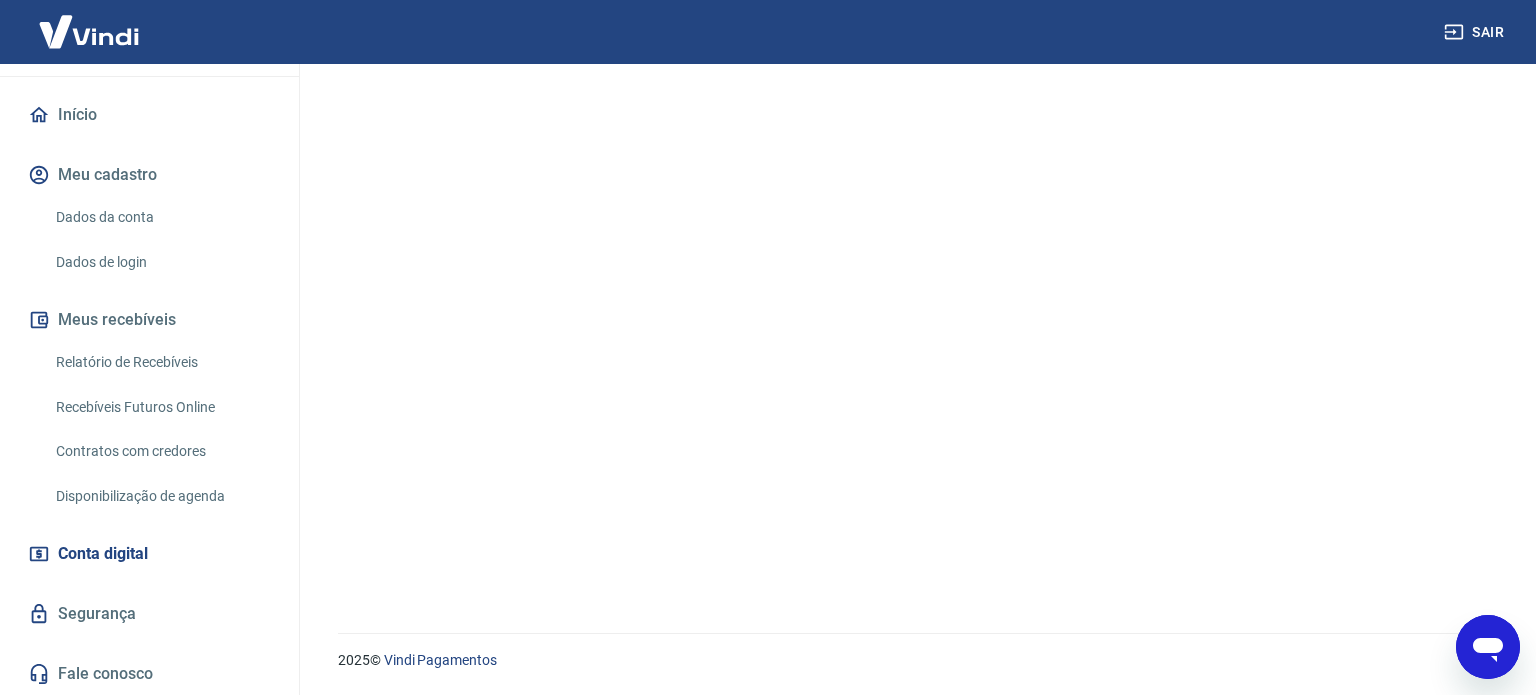 click on "Início" at bounding box center [149, 115] 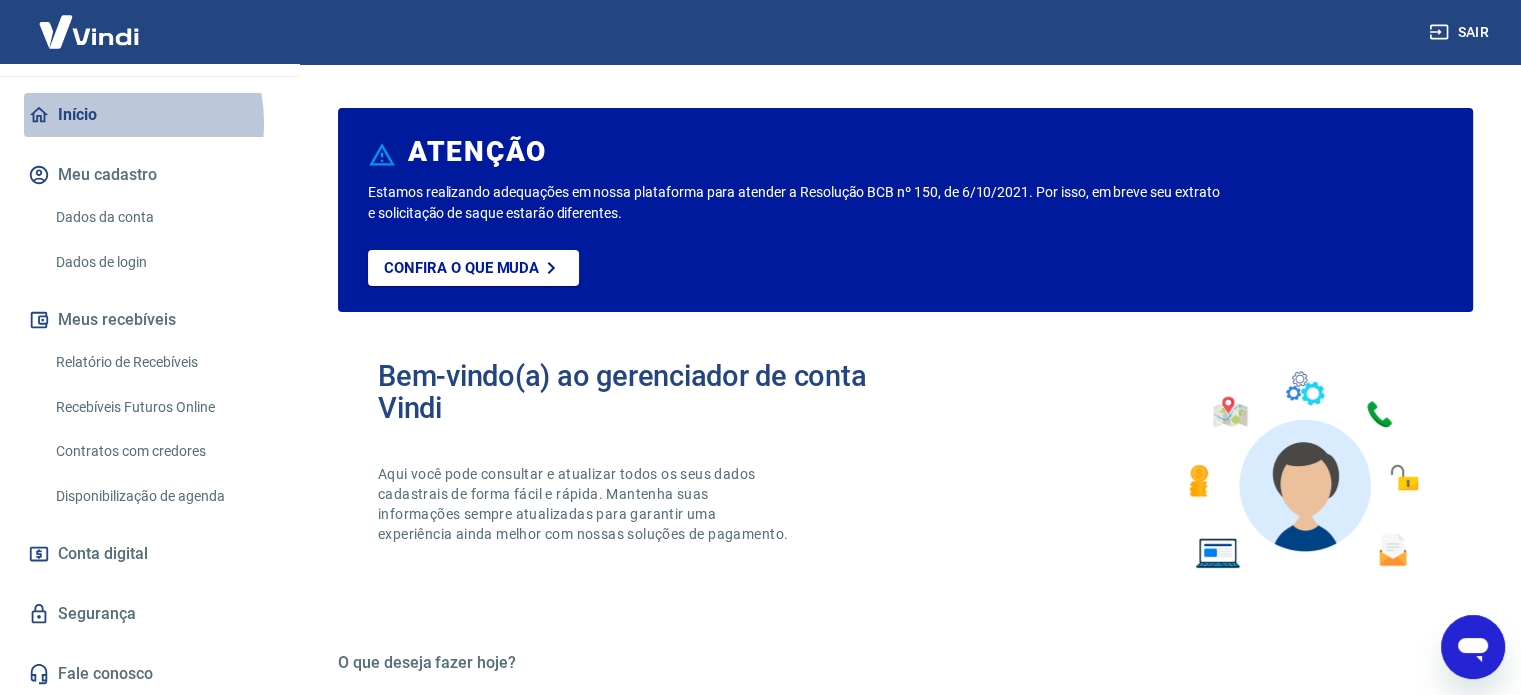 click on "Início" at bounding box center (149, 115) 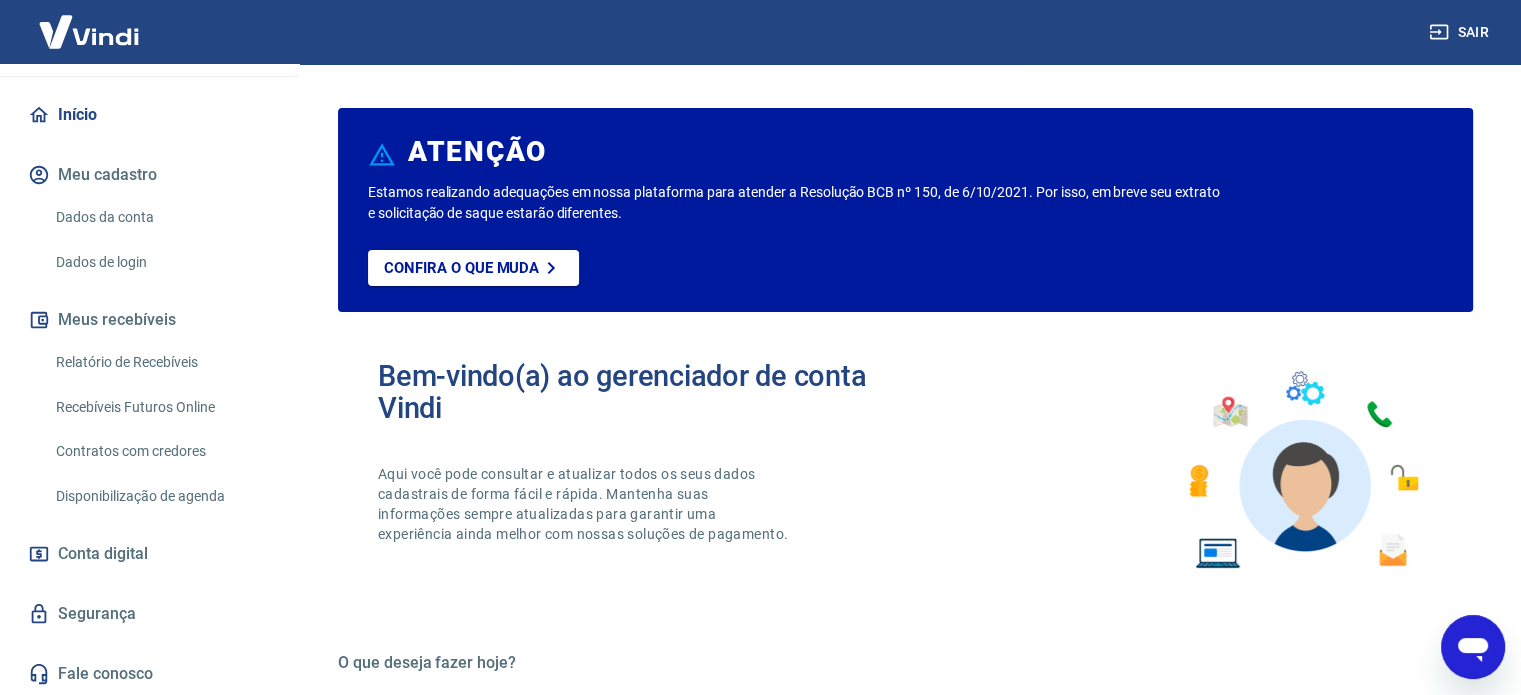 click at bounding box center [89, 31] 